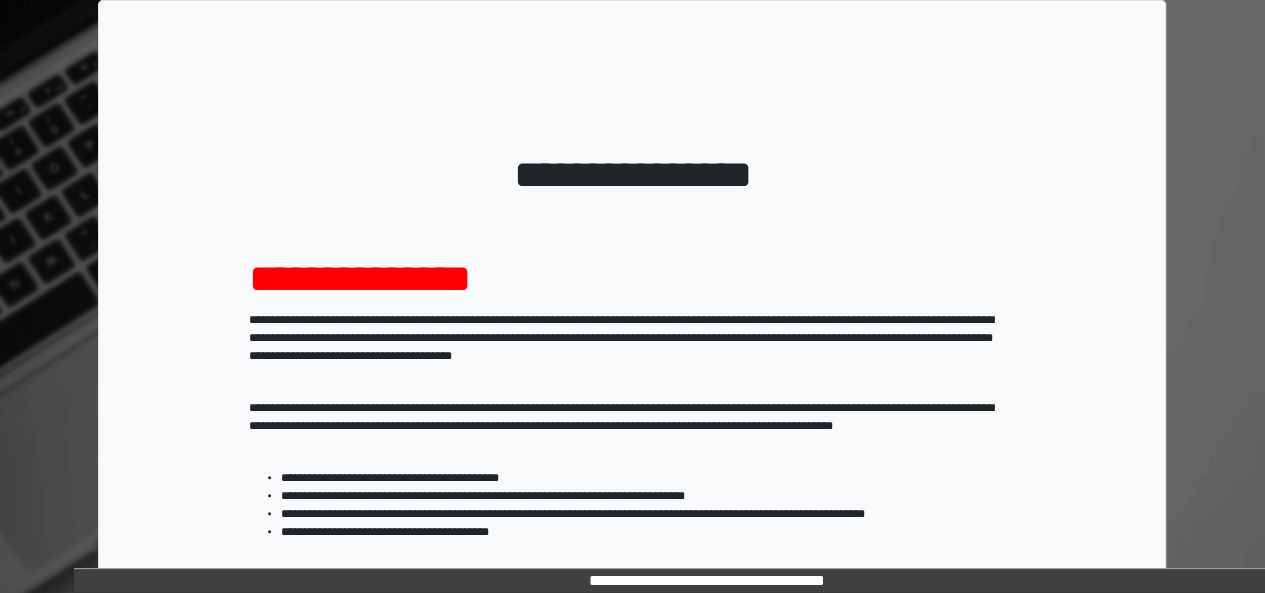 scroll, scrollTop: 333, scrollLeft: 0, axis: vertical 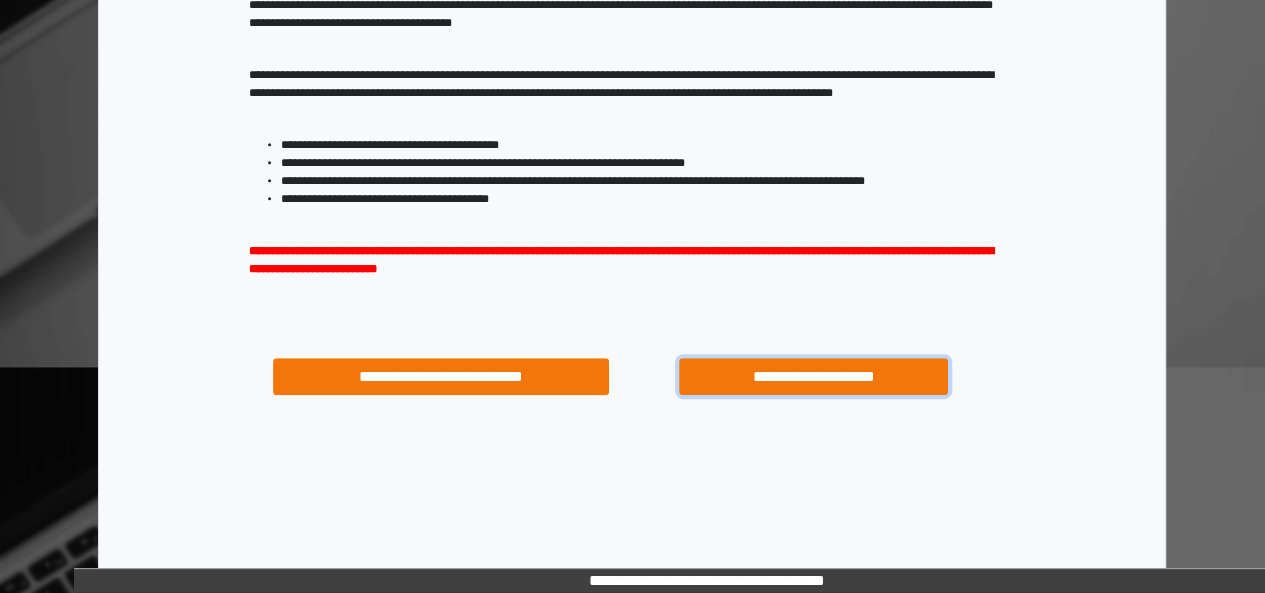 click on "**********" at bounding box center (813, 376) 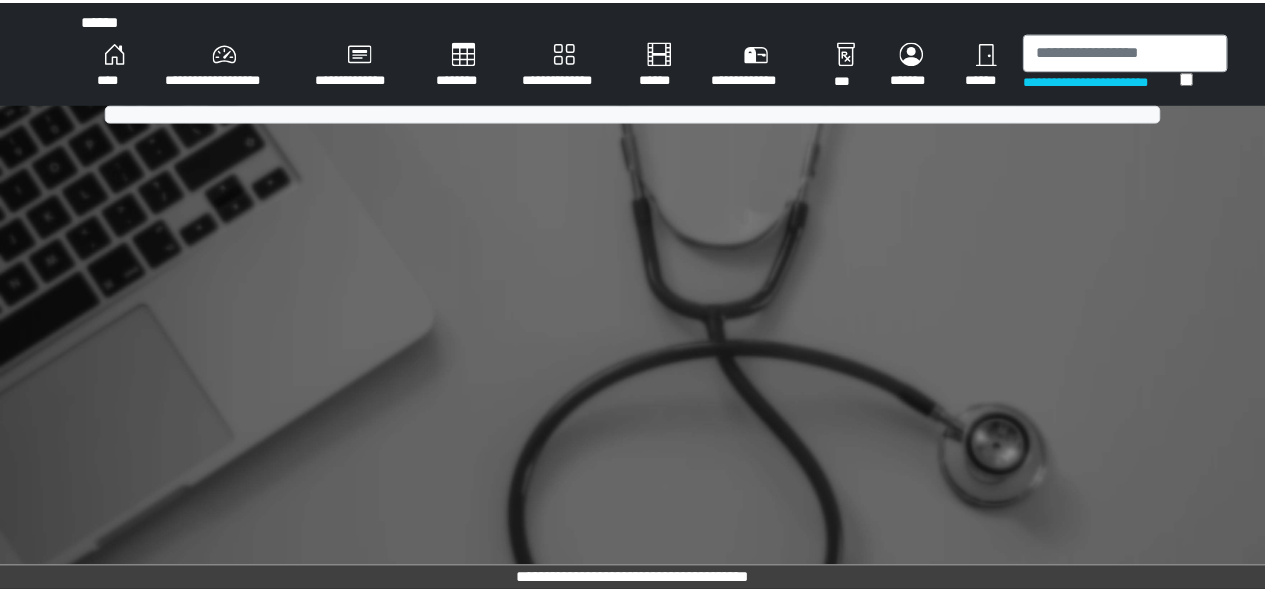 scroll, scrollTop: 0, scrollLeft: 0, axis: both 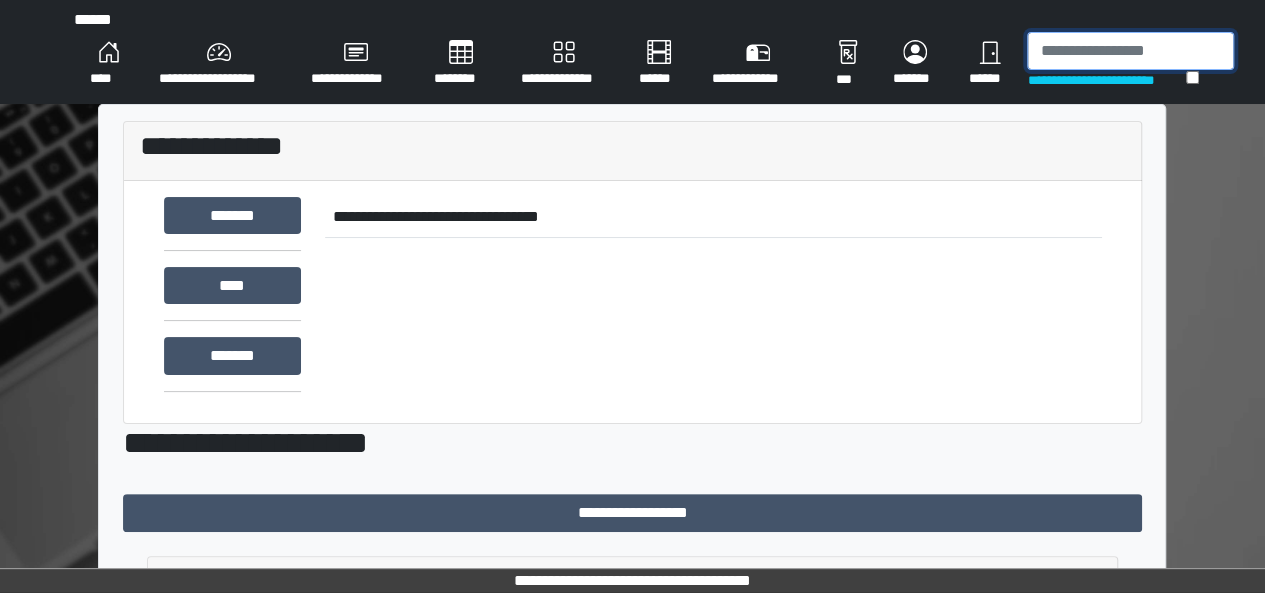 click at bounding box center [1130, 51] 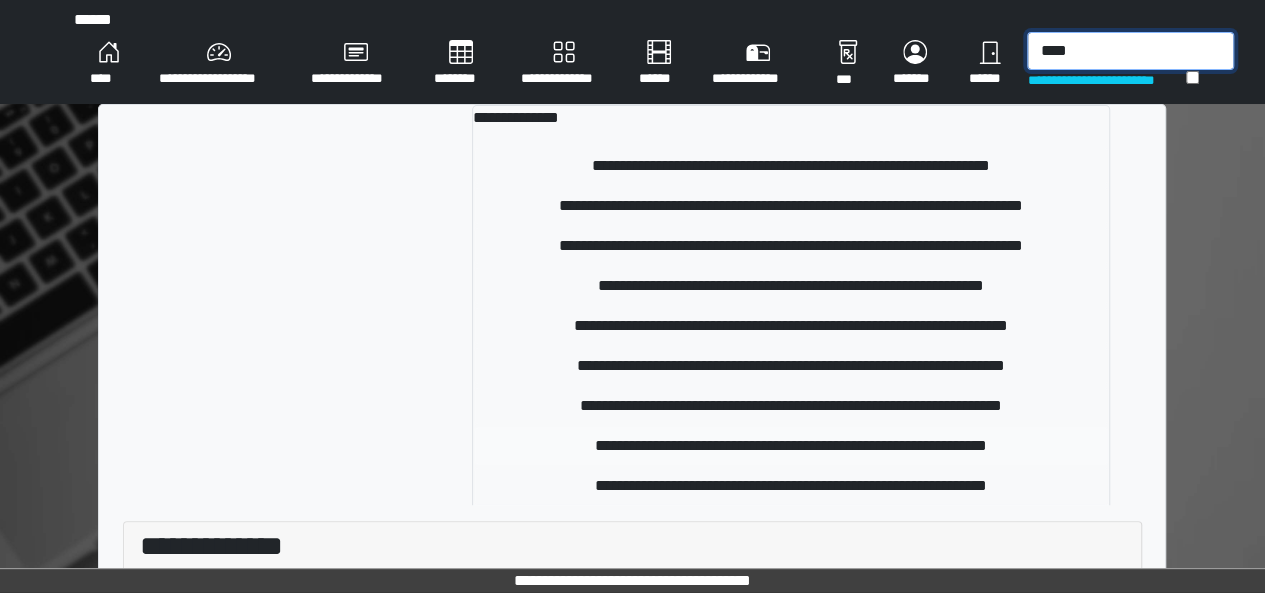 type on "****" 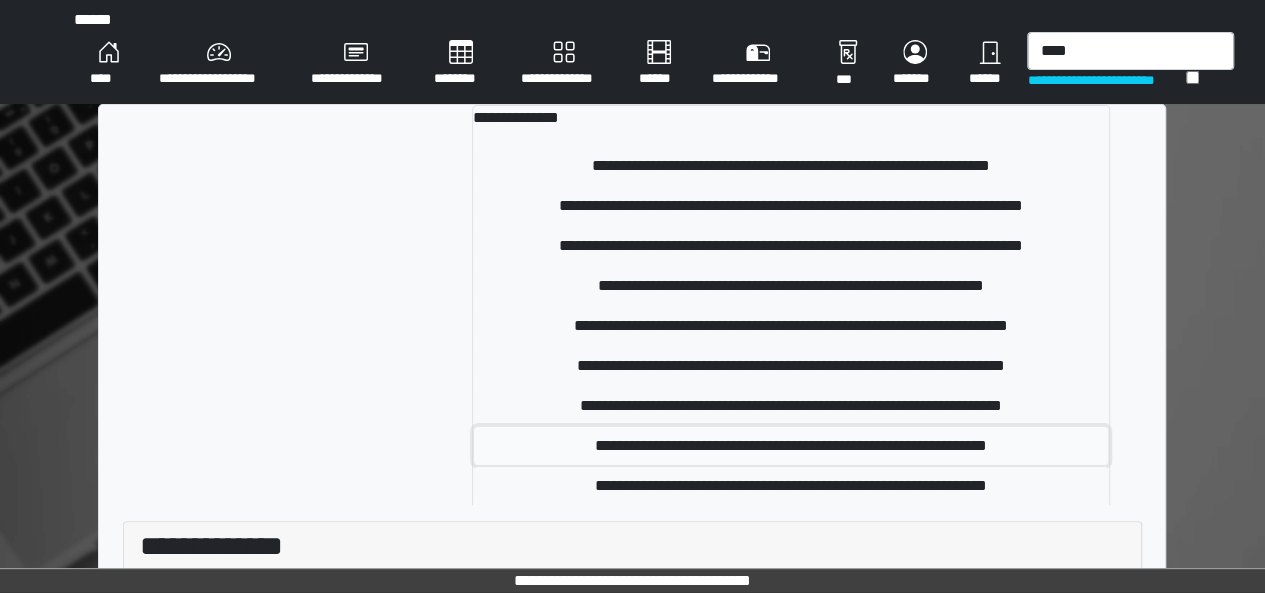 click on "**********" at bounding box center (791, 446) 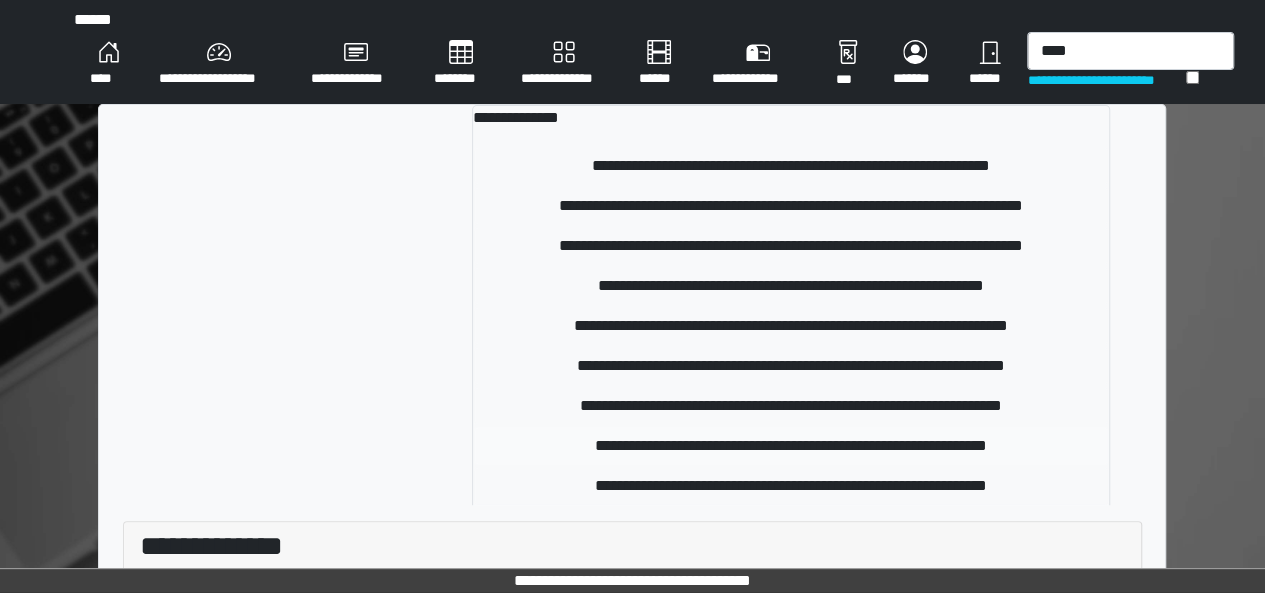 type 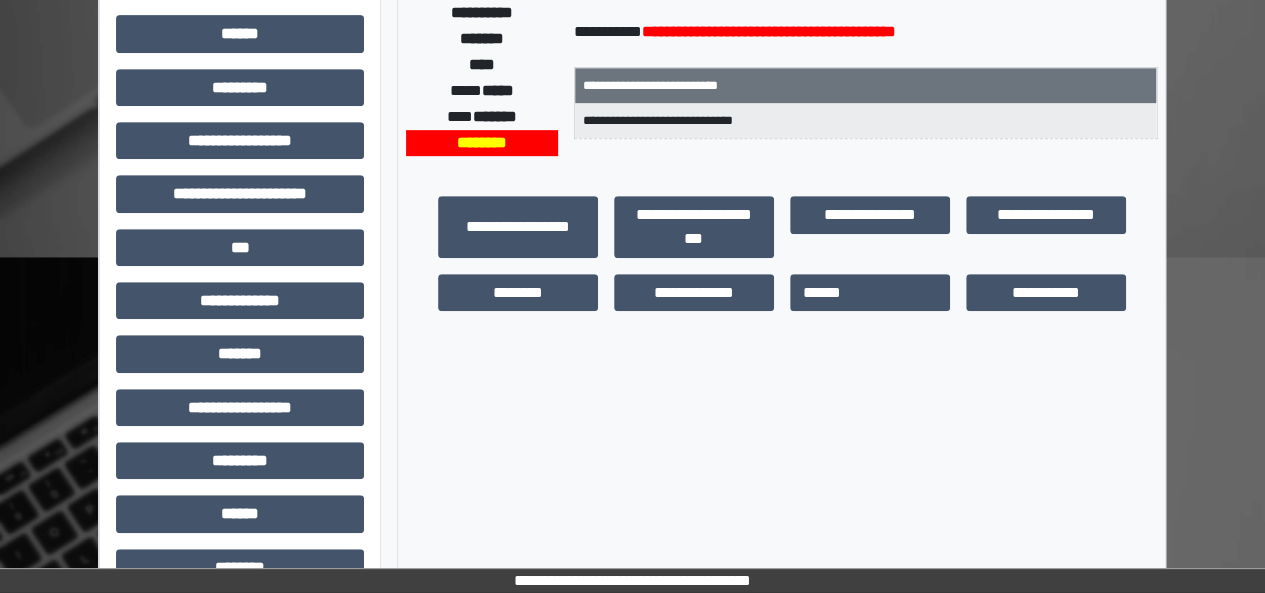 scroll, scrollTop: 591, scrollLeft: 0, axis: vertical 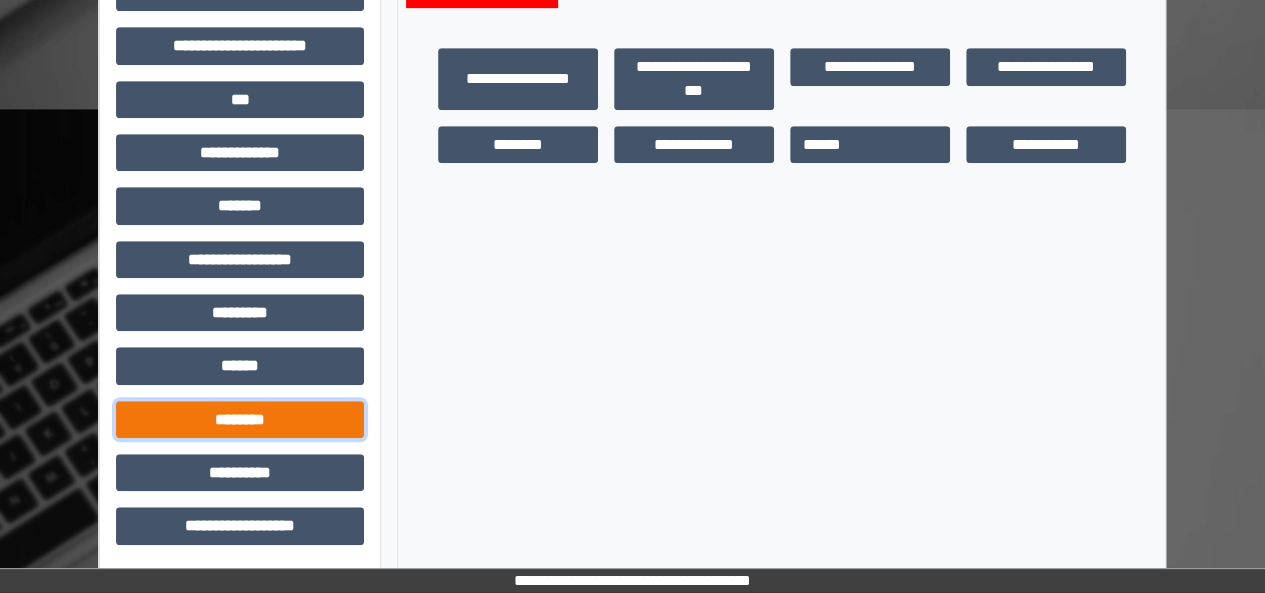 click on "********" at bounding box center (240, 419) 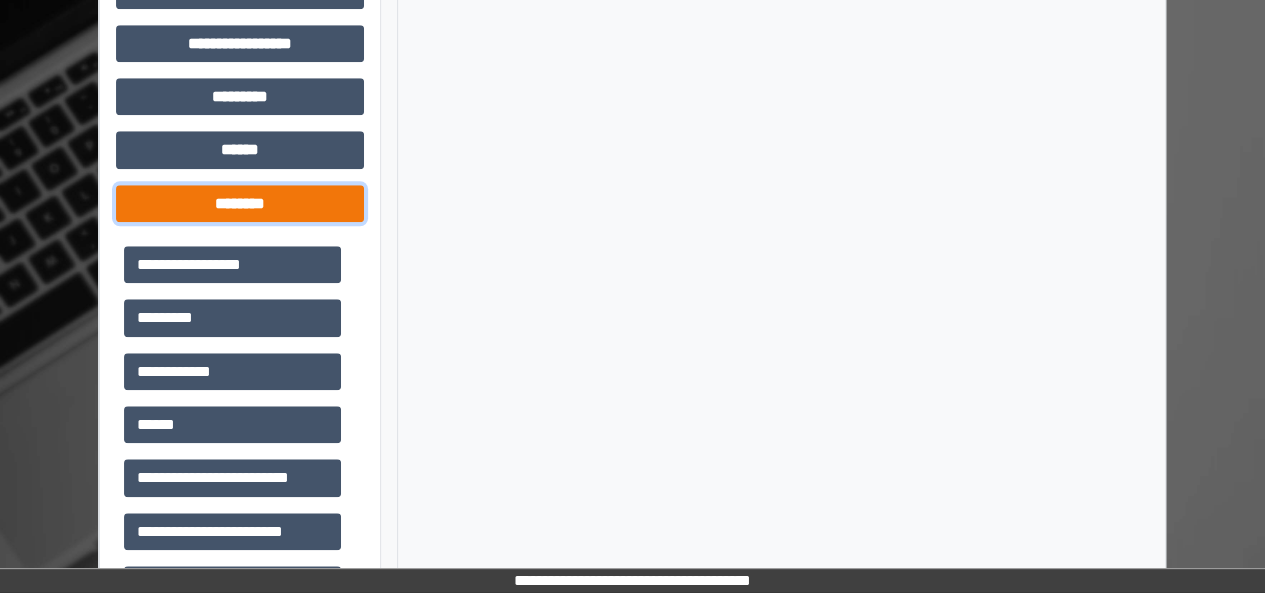 scroll, scrollTop: 808, scrollLeft: 0, axis: vertical 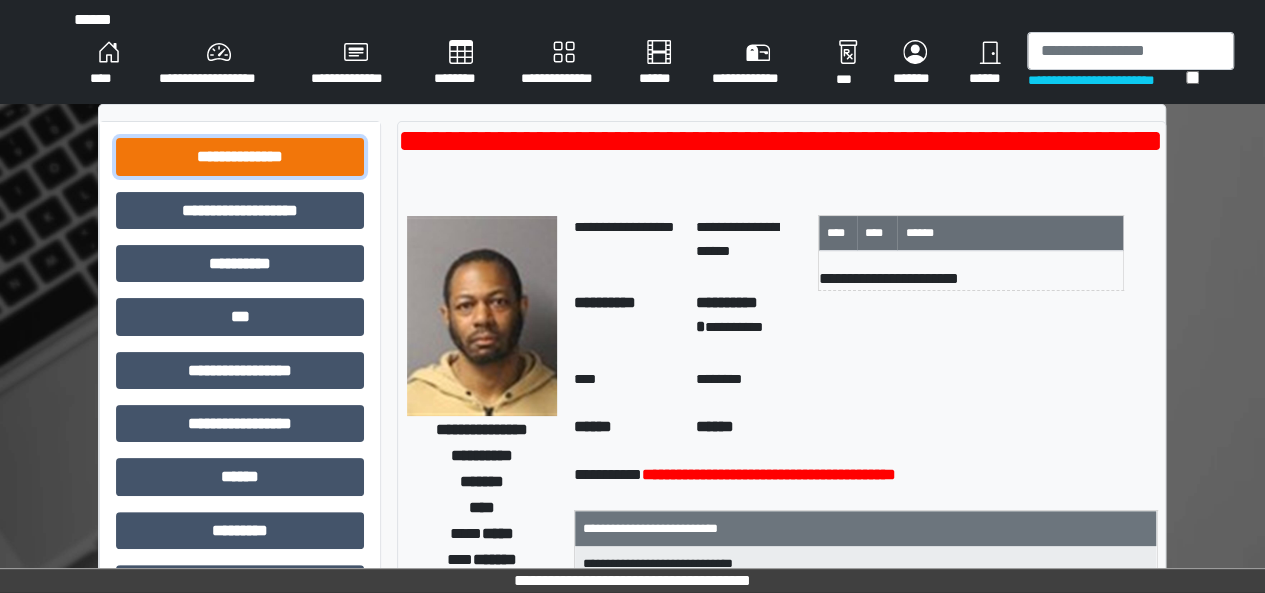 click on "**********" at bounding box center [240, 156] 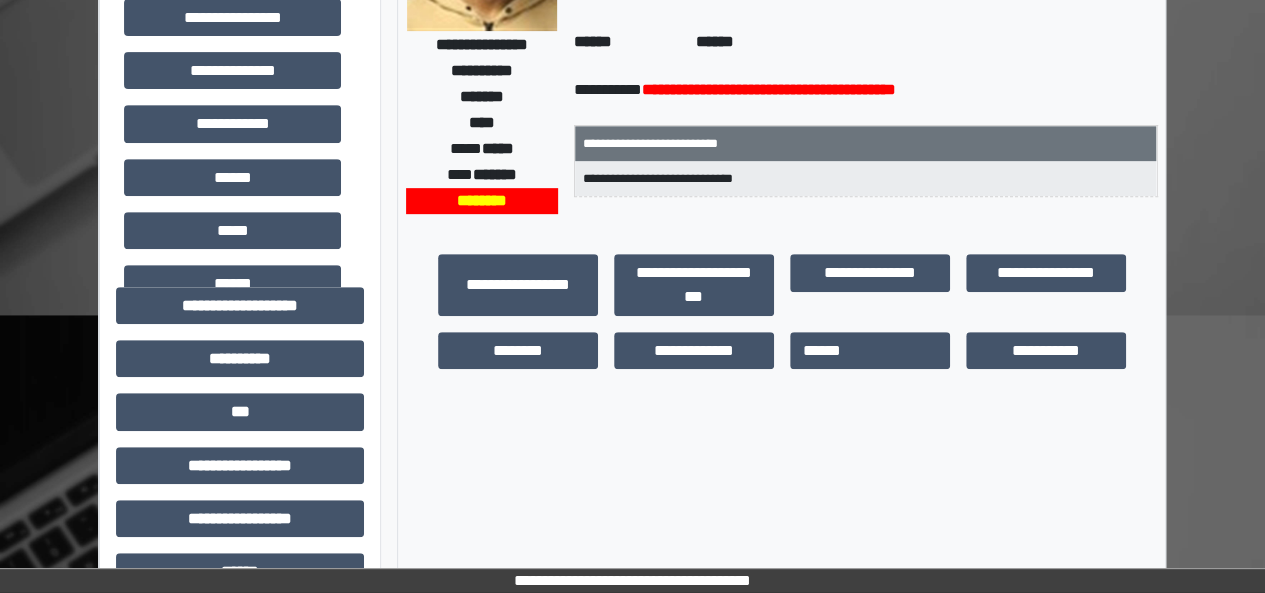 scroll, scrollTop: 386, scrollLeft: 0, axis: vertical 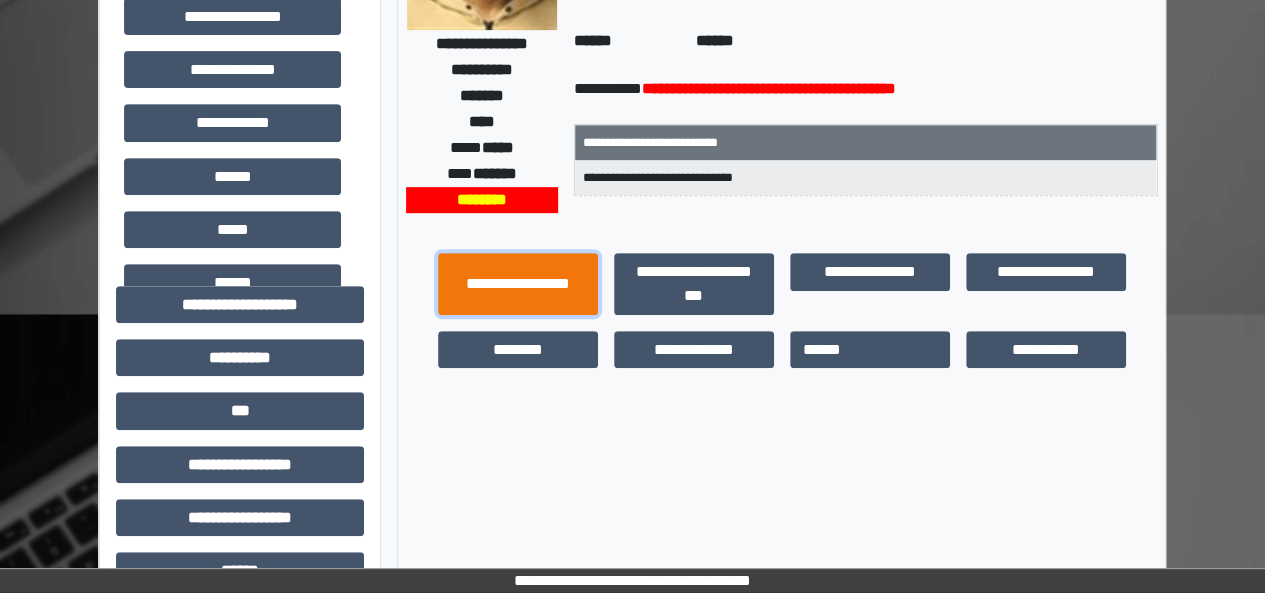 click on "**********" at bounding box center (518, 283) 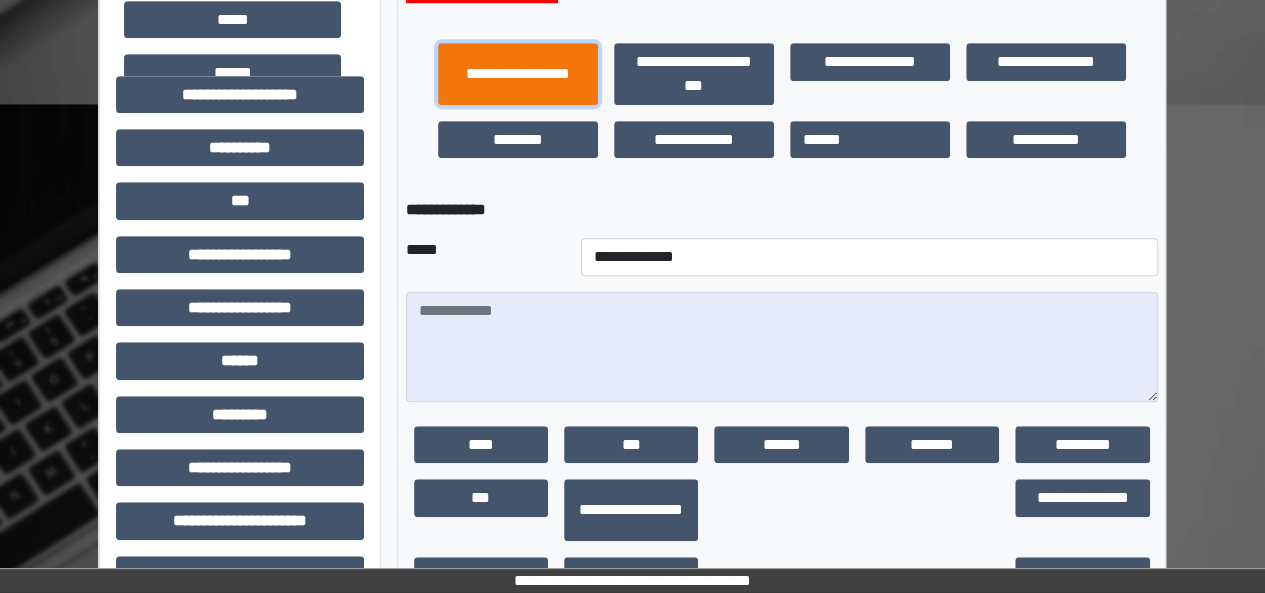 scroll, scrollTop: 600, scrollLeft: 0, axis: vertical 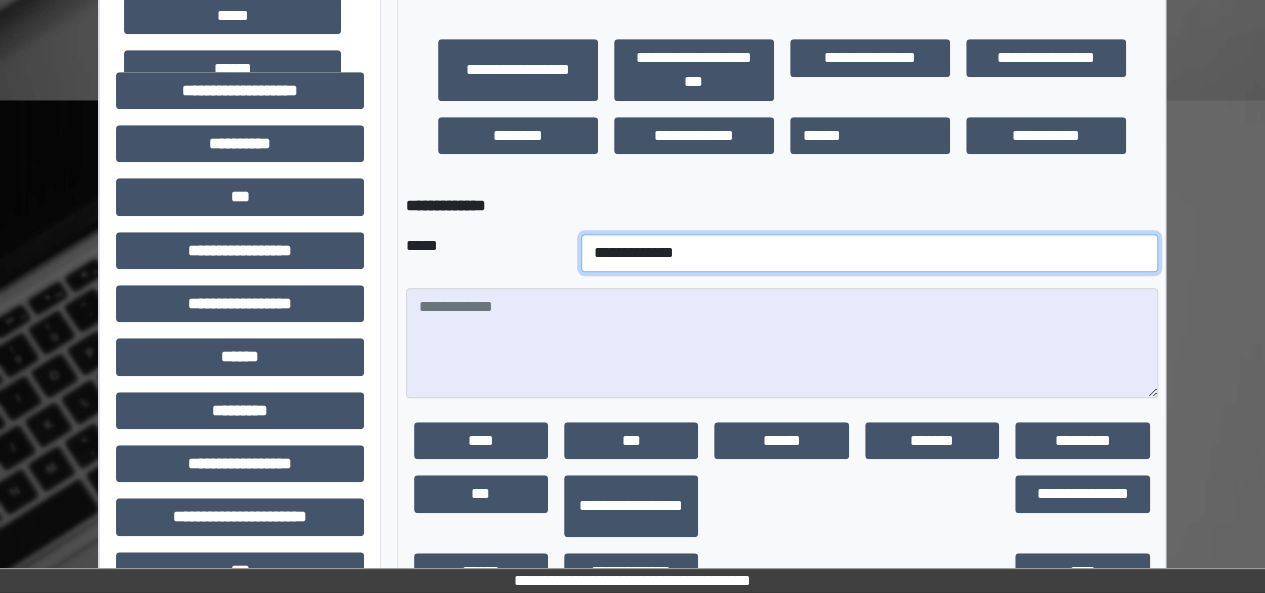 click on "**********" at bounding box center [869, 253] 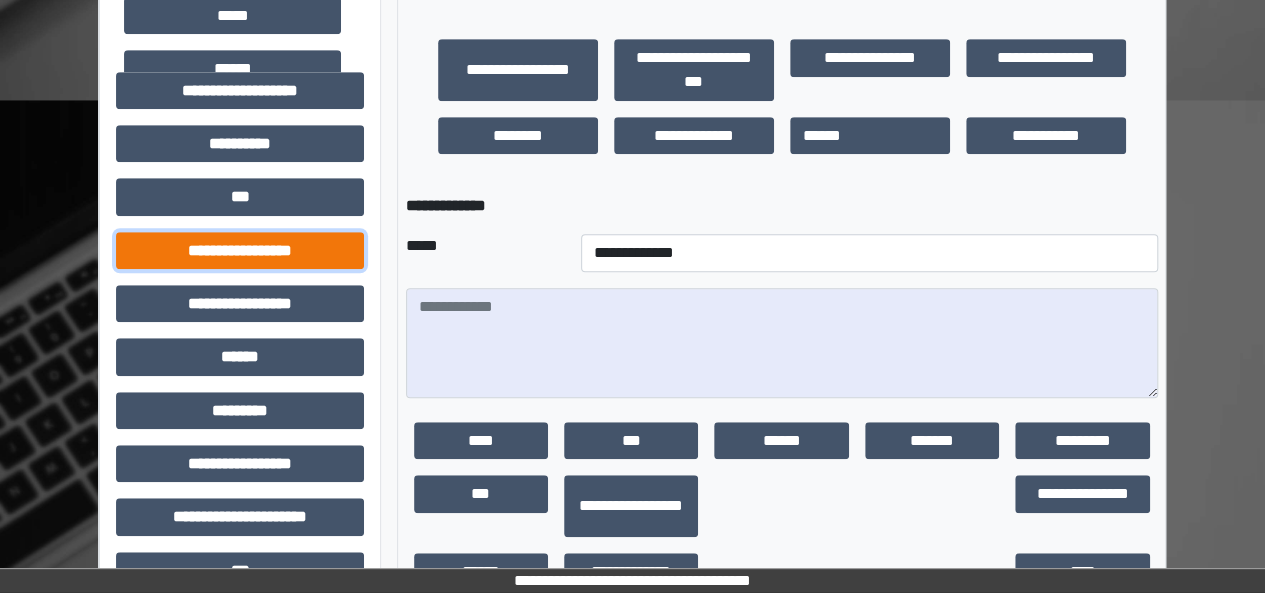 click on "**********" at bounding box center [240, 250] 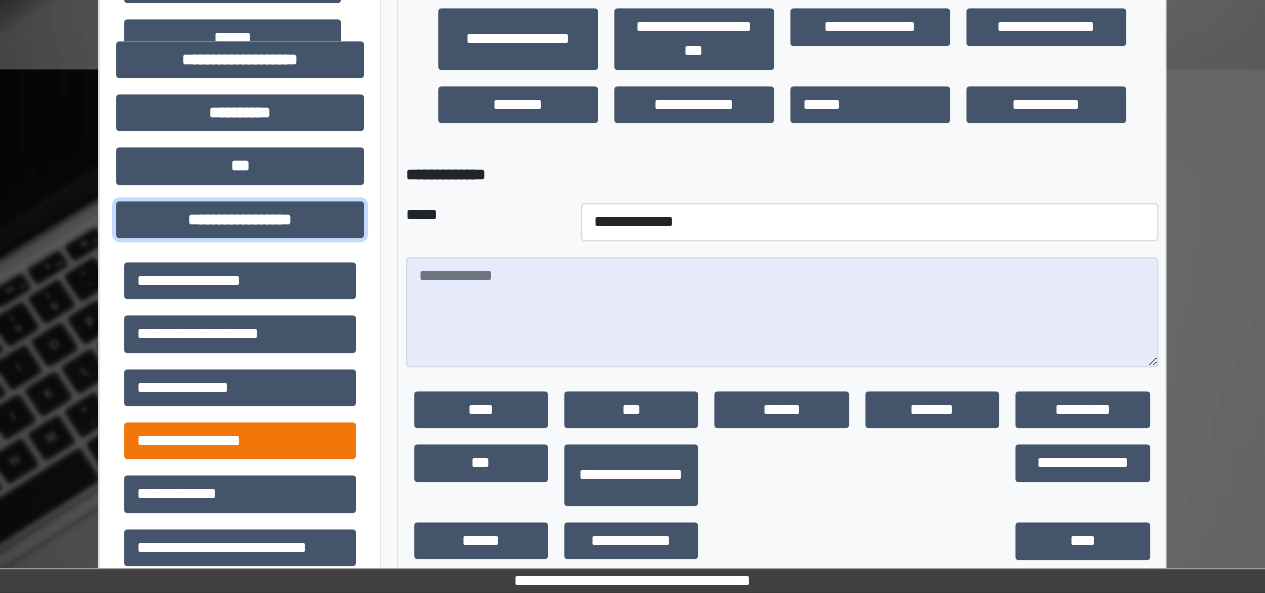 scroll, scrollTop: 632, scrollLeft: 0, axis: vertical 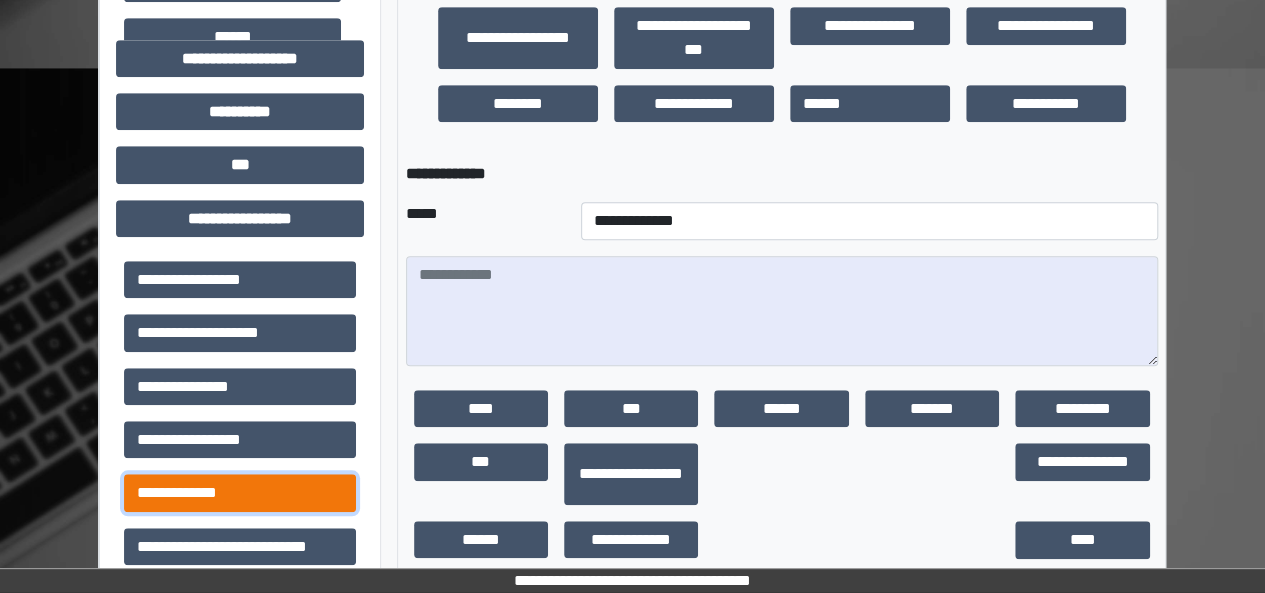 click on "**********" at bounding box center (240, 492) 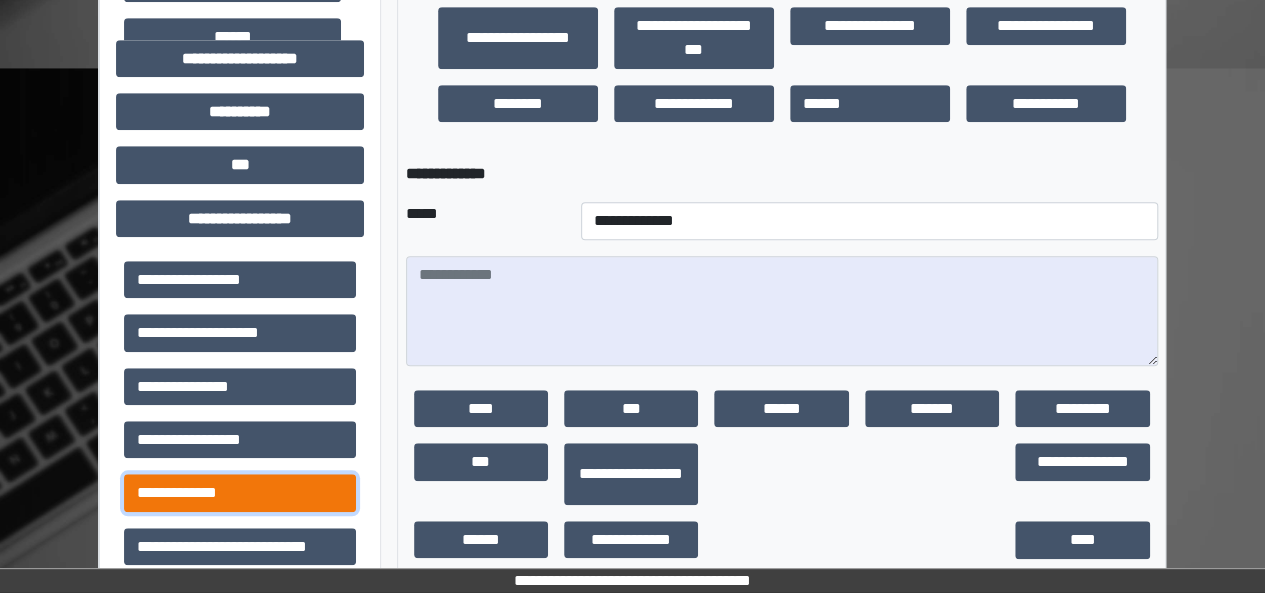 click on "**********" at bounding box center (240, 492) 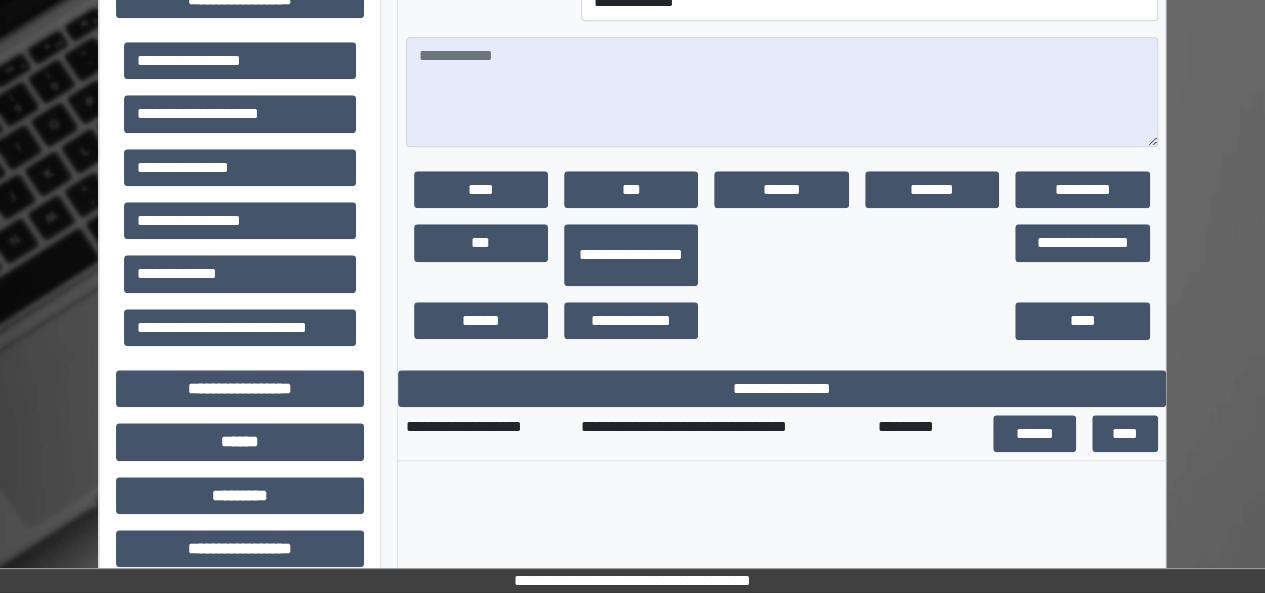 scroll, scrollTop: 852, scrollLeft: 0, axis: vertical 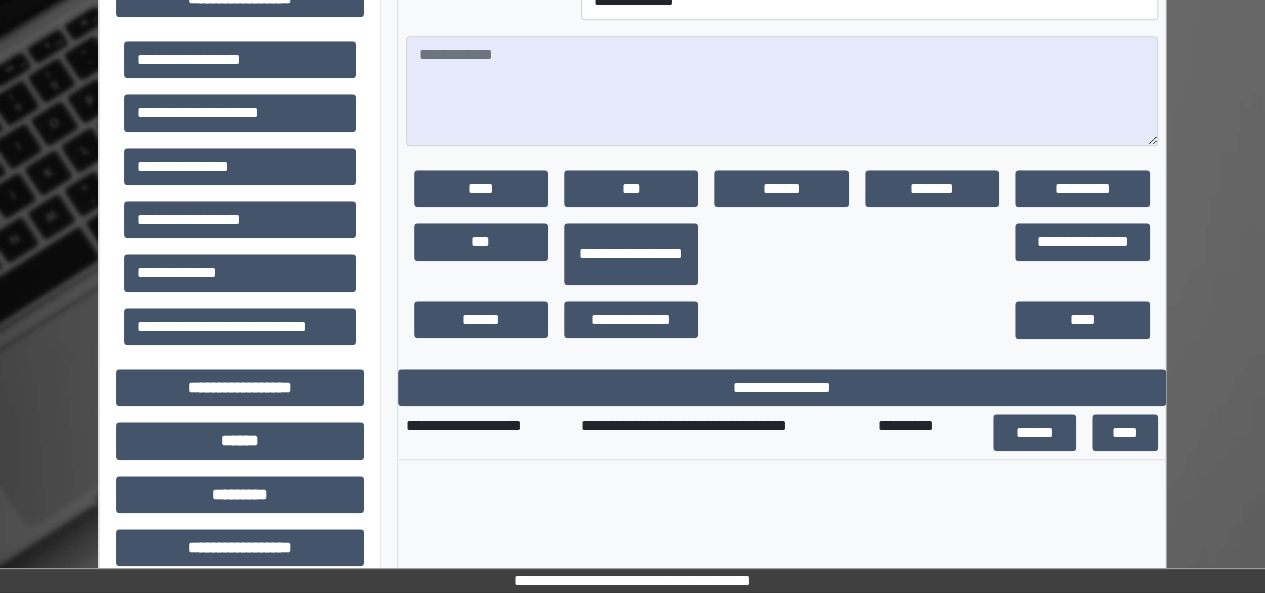 click on "**********" at bounding box center [781, 440] 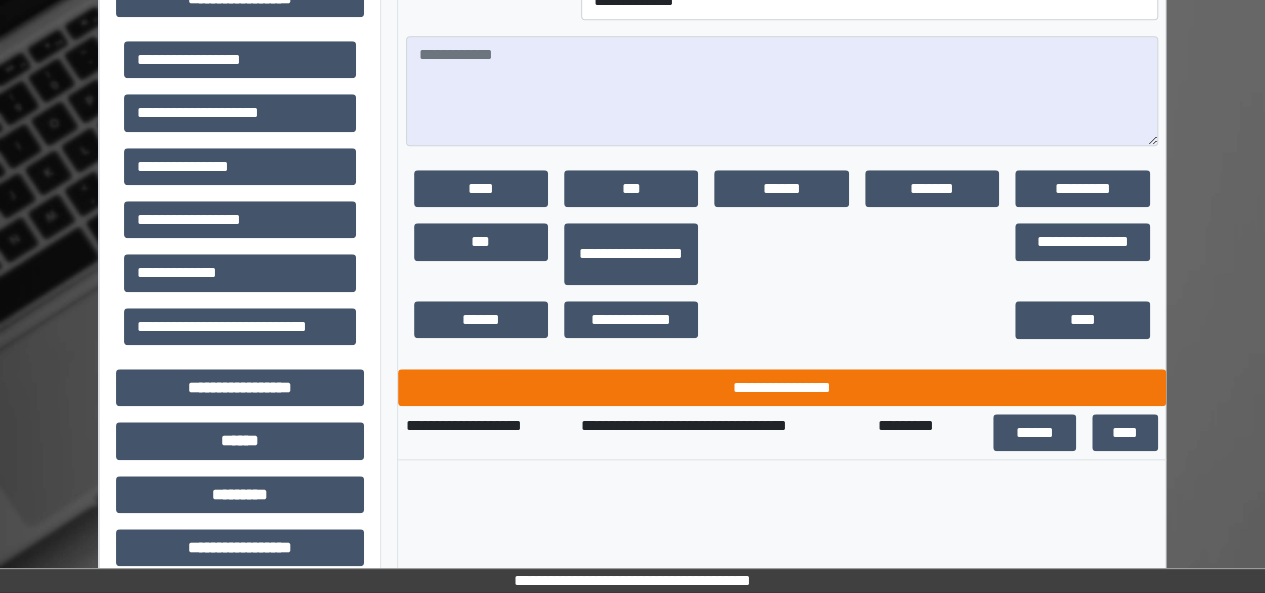 drag, startPoint x: 844, startPoint y: 379, endPoint x: 836, endPoint y: 412, distance: 33.955853 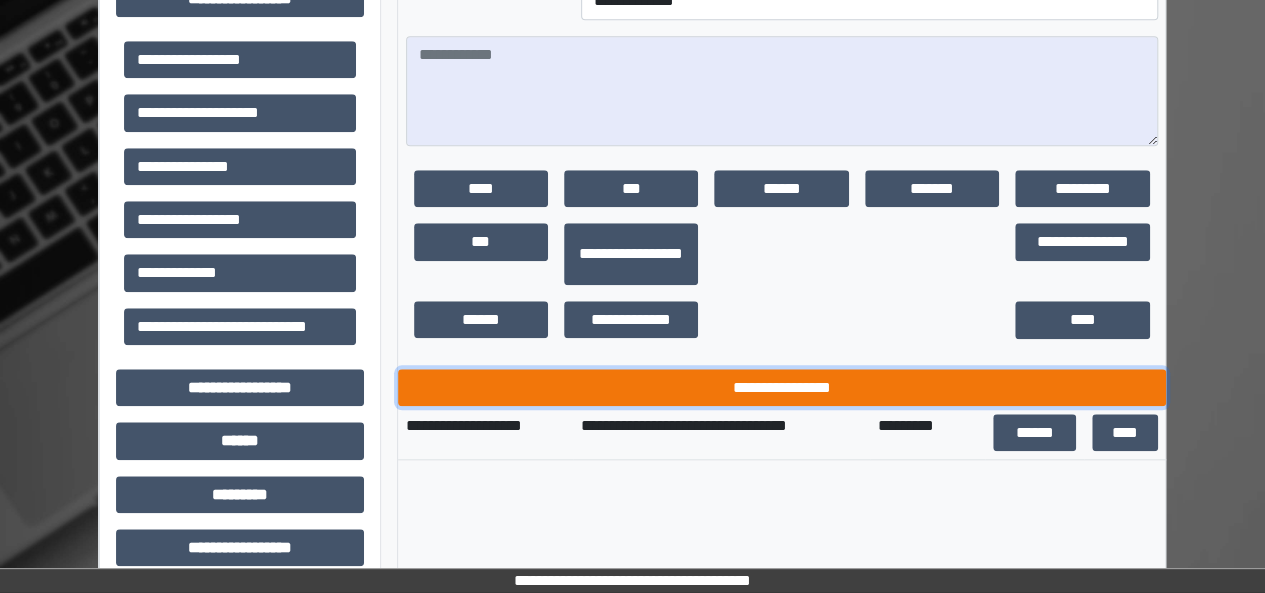click on "**********" at bounding box center (782, 387) 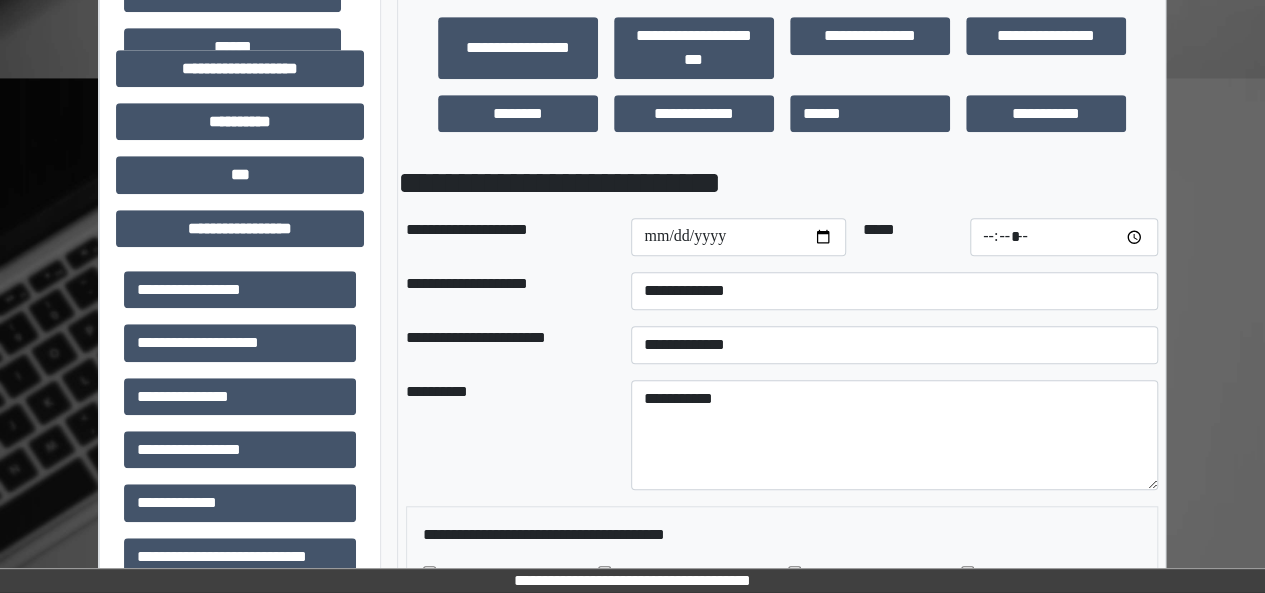 scroll, scrollTop: 612, scrollLeft: 0, axis: vertical 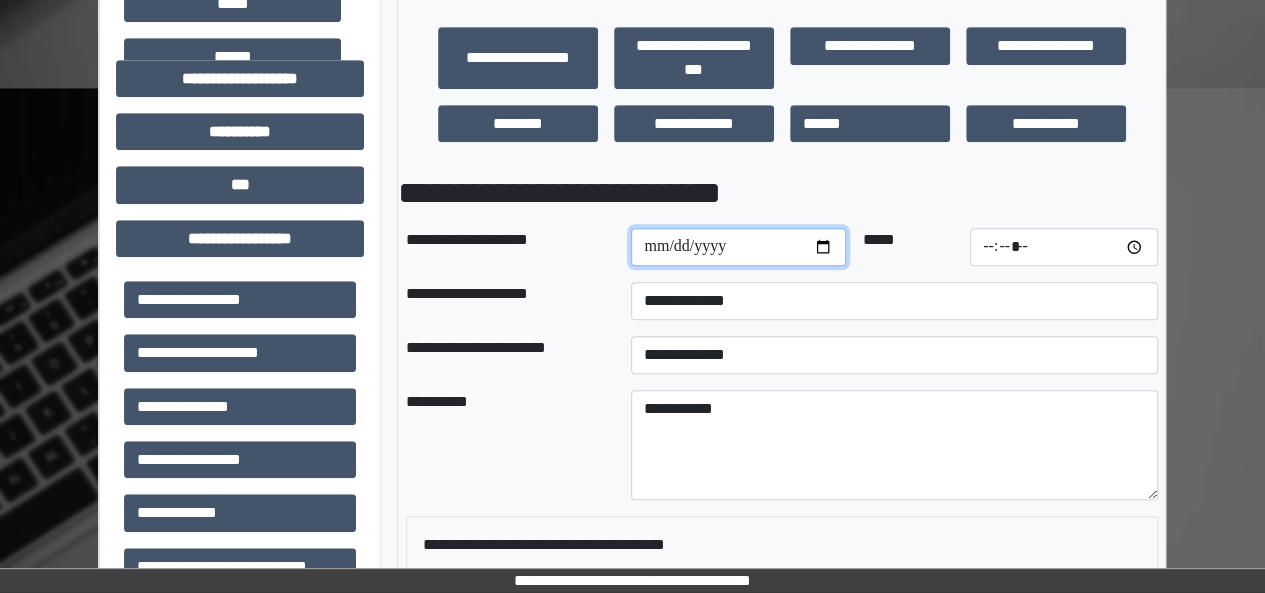 click at bounding box center [738, 247] 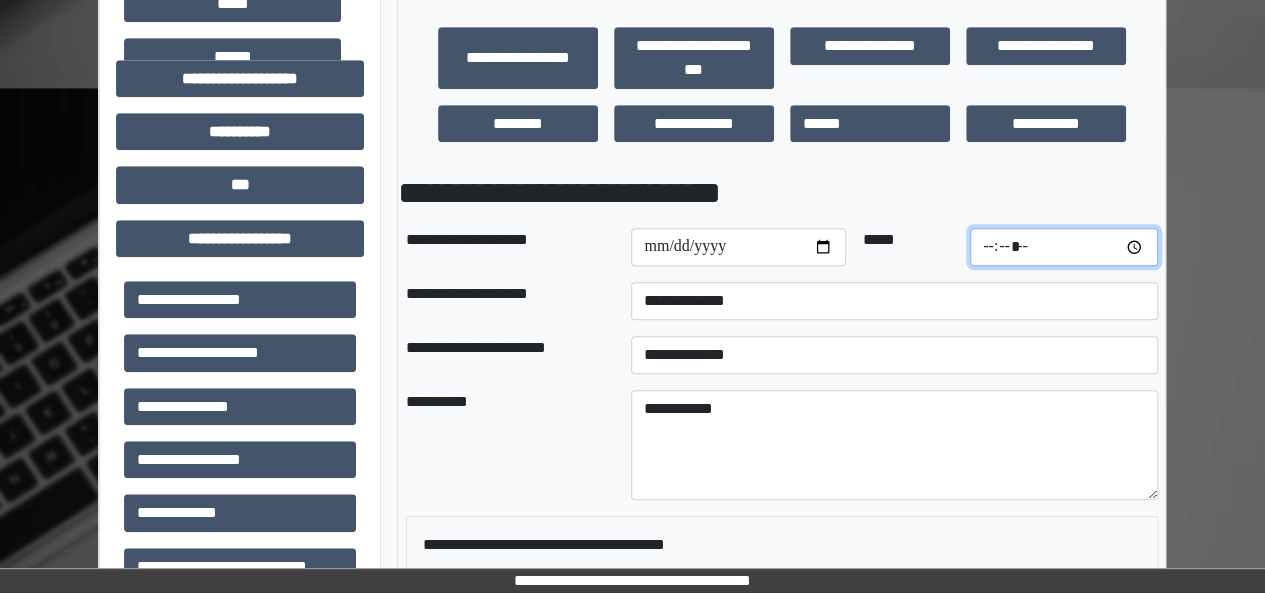 click at bounding box center [1064, 247] 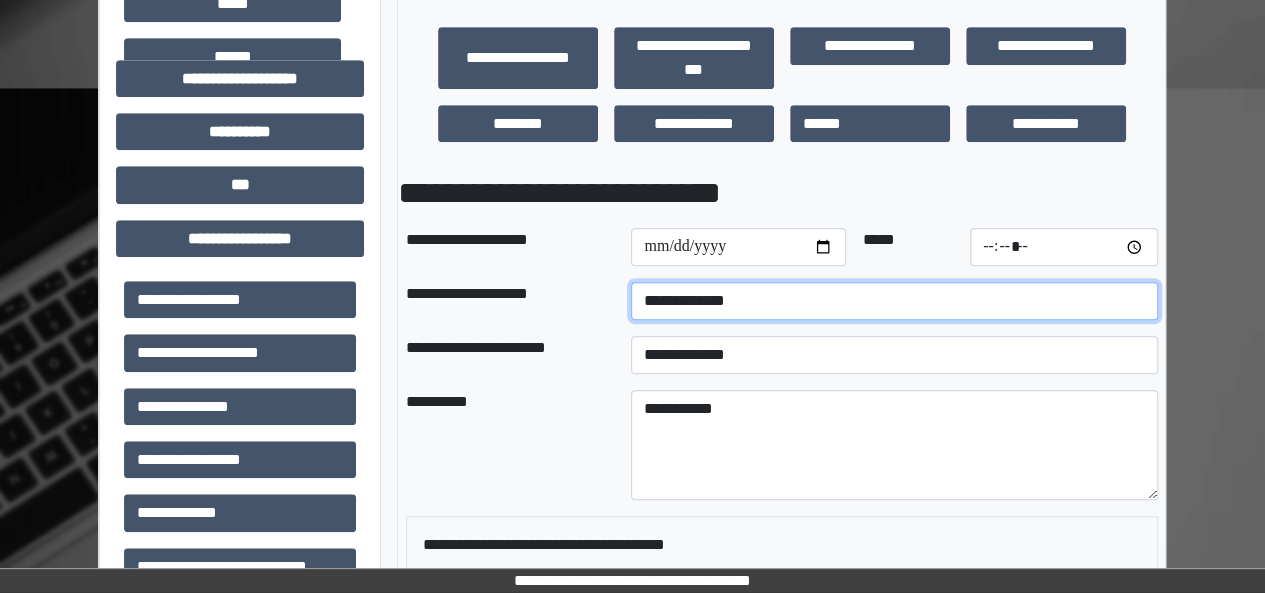 type on "*****" 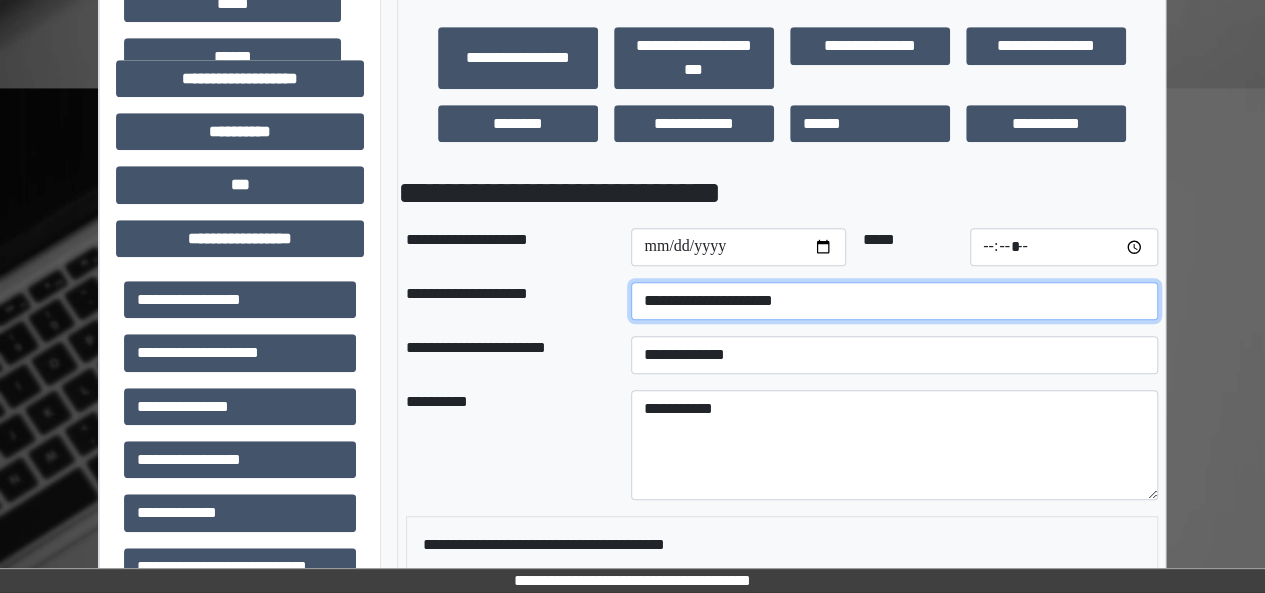 click on "**********" at bounding box center [894, 301] 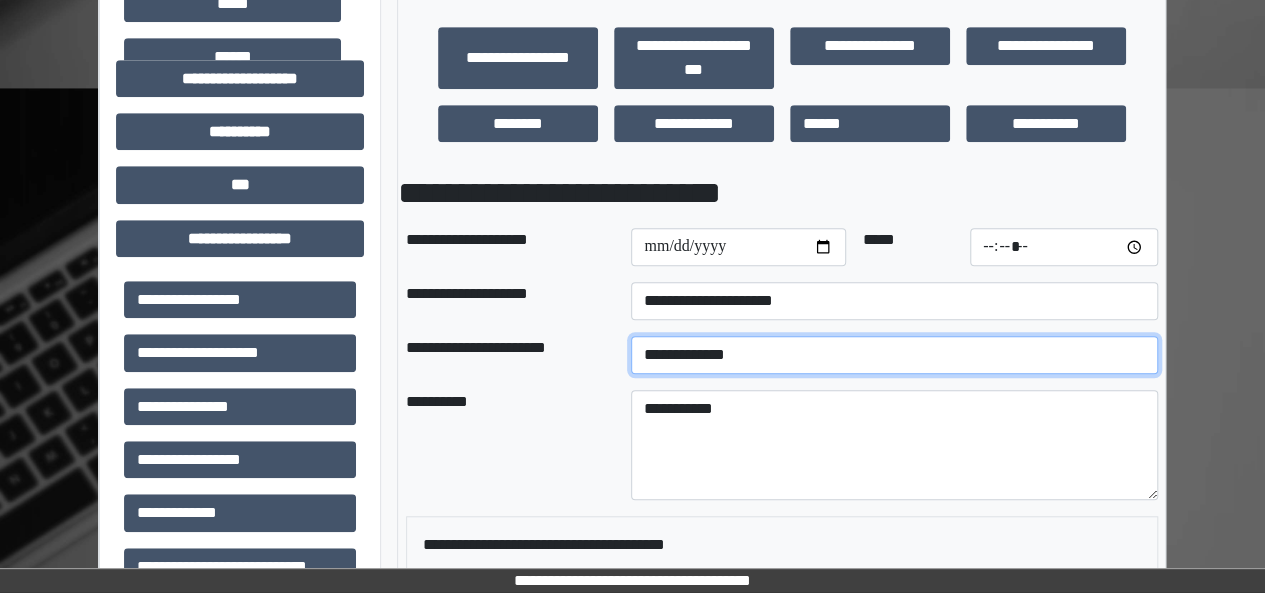 click on "**********" at bounding box center [894, 355] 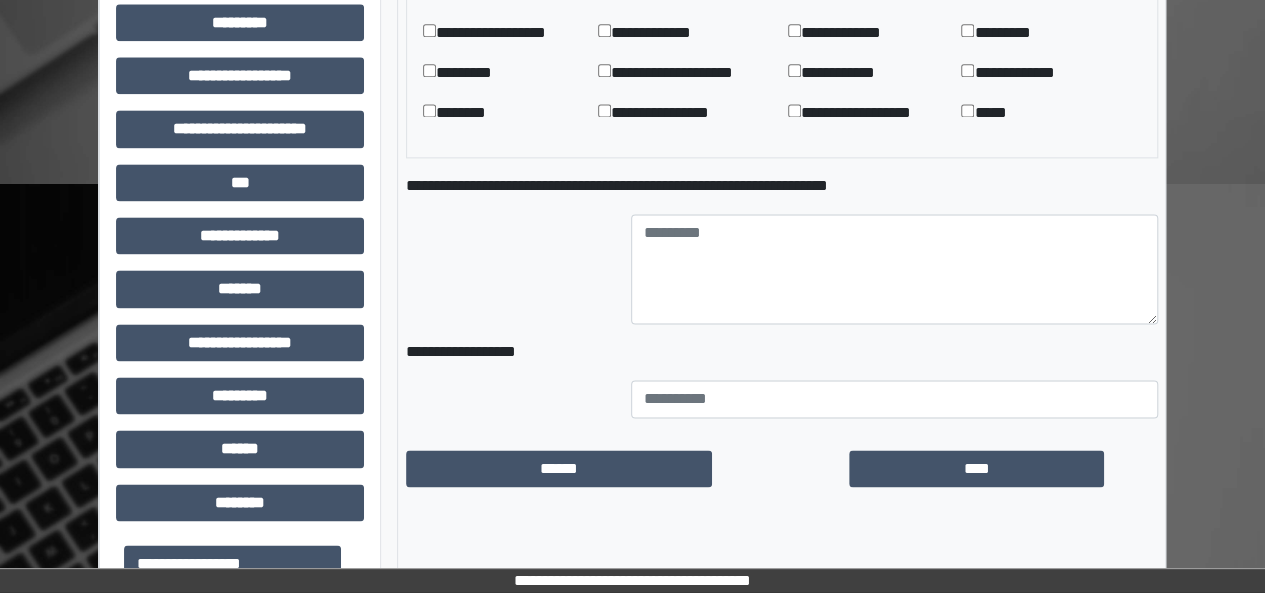 scroll, scrollTop: 1331, scrollLeft: 0, axis: vertical 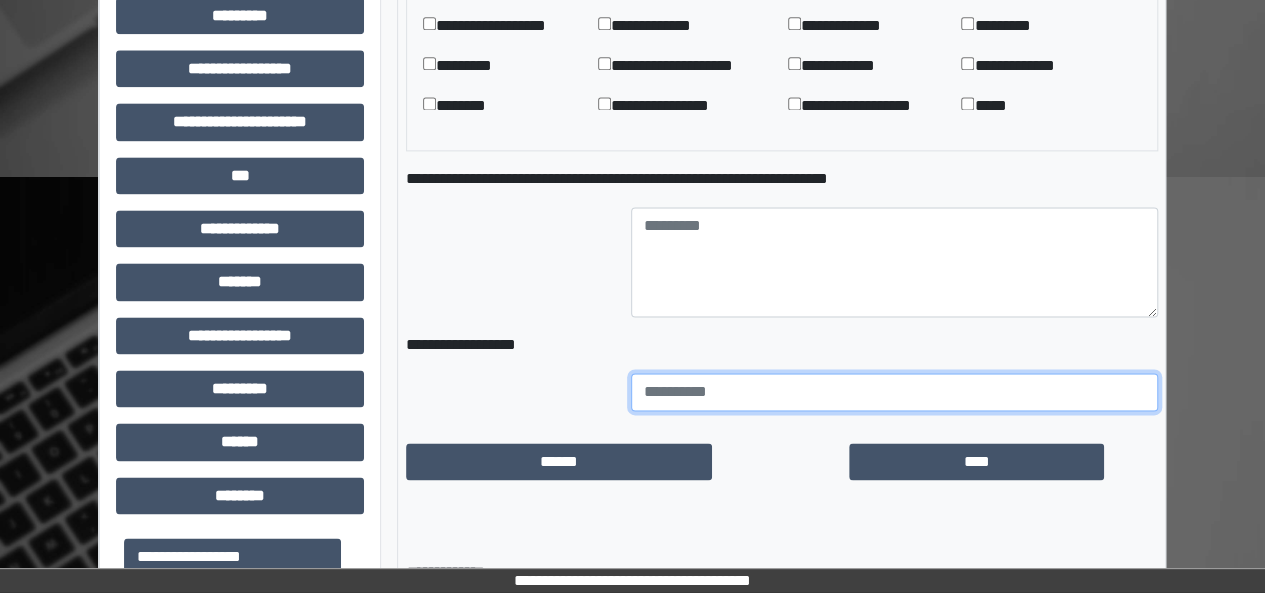 click at bounding box center [894, 392] 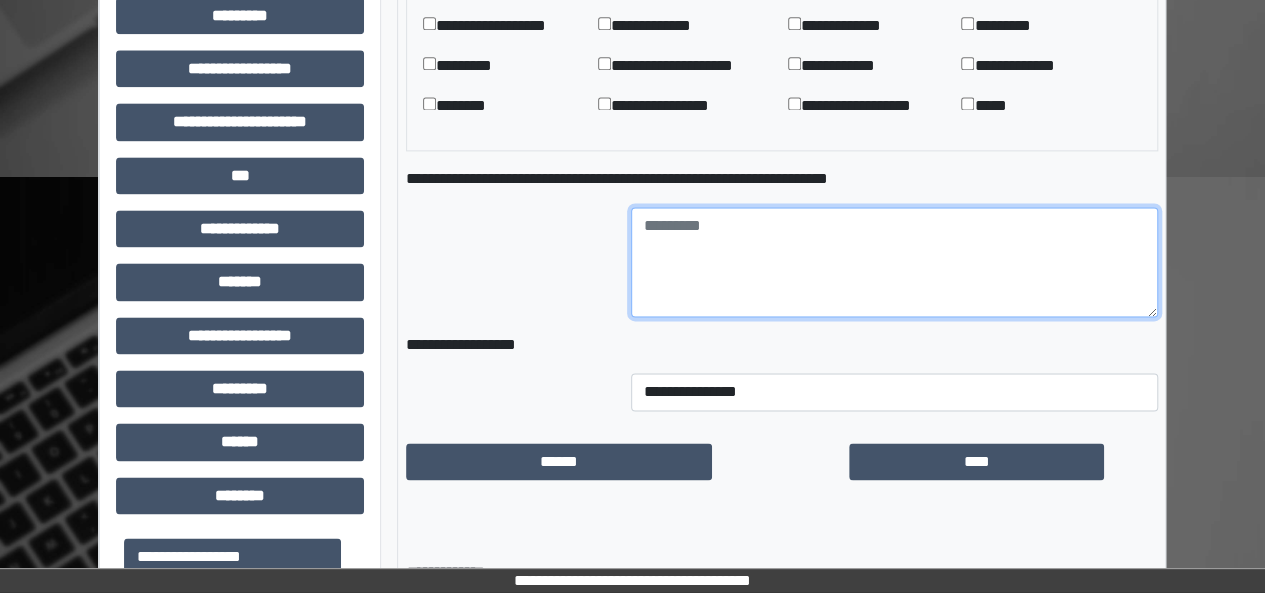 click at bounding box center [894, 262] 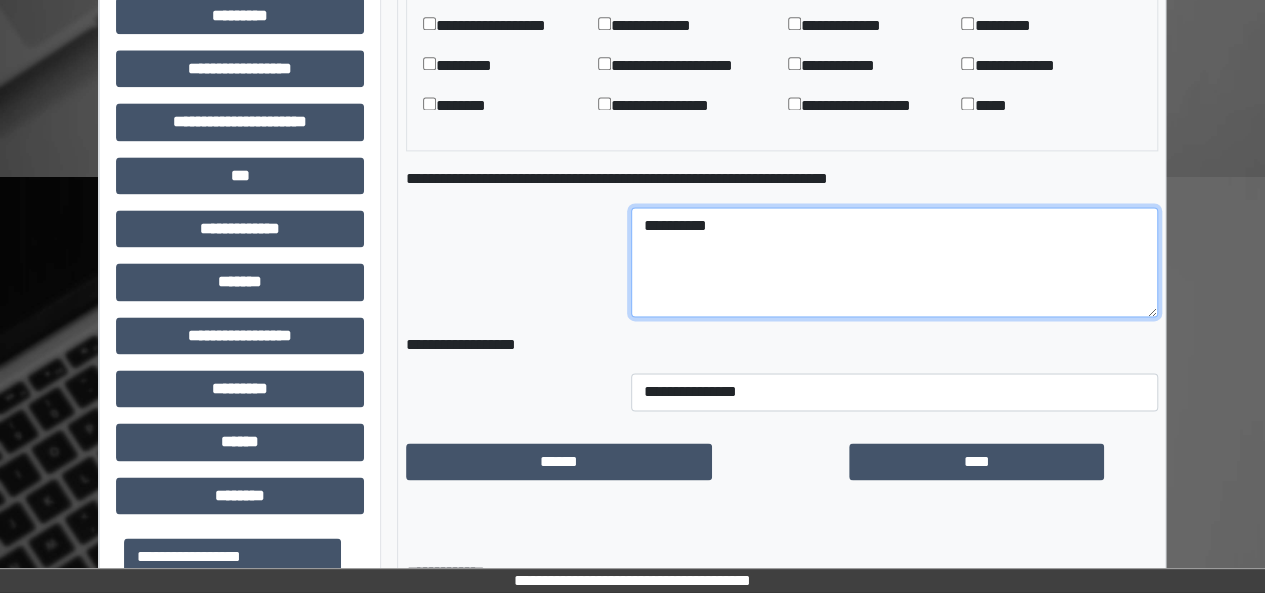 type on "**********" 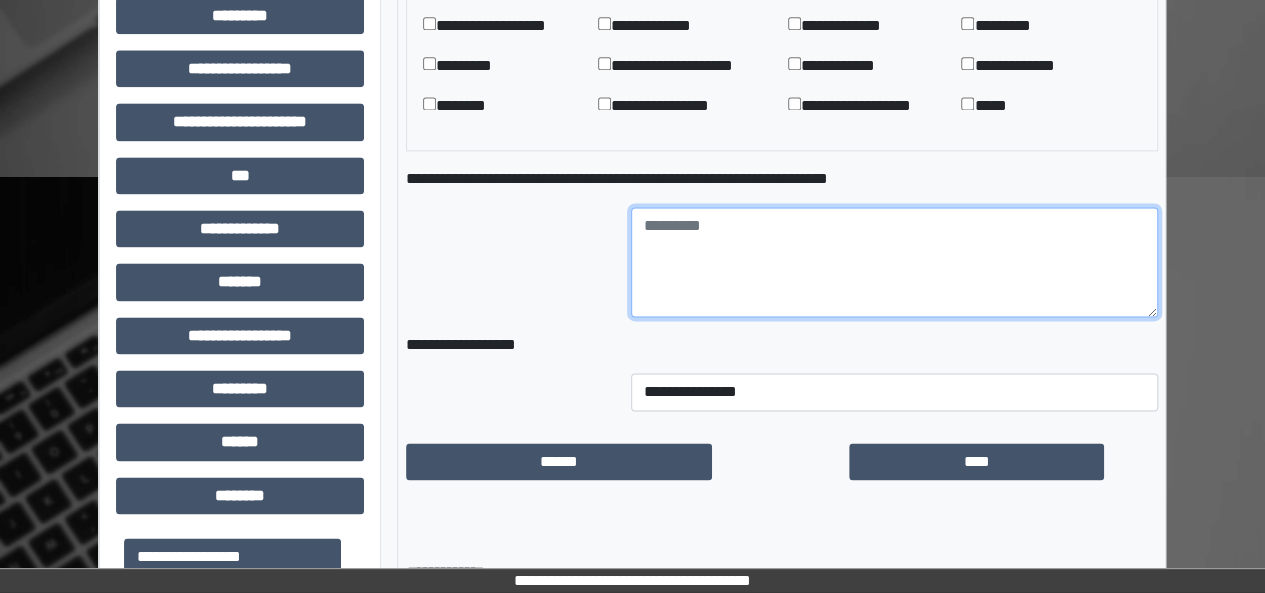 paste on "**********" 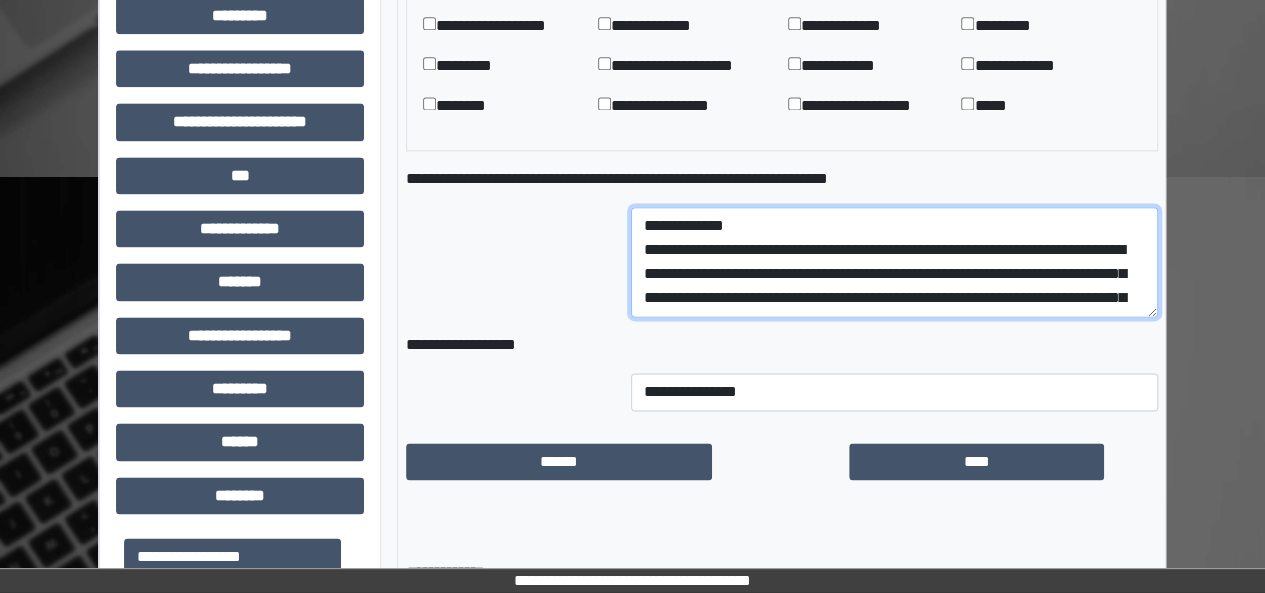 scroll, scrollTop: 785, scrollLeft: 0, axis: vertical 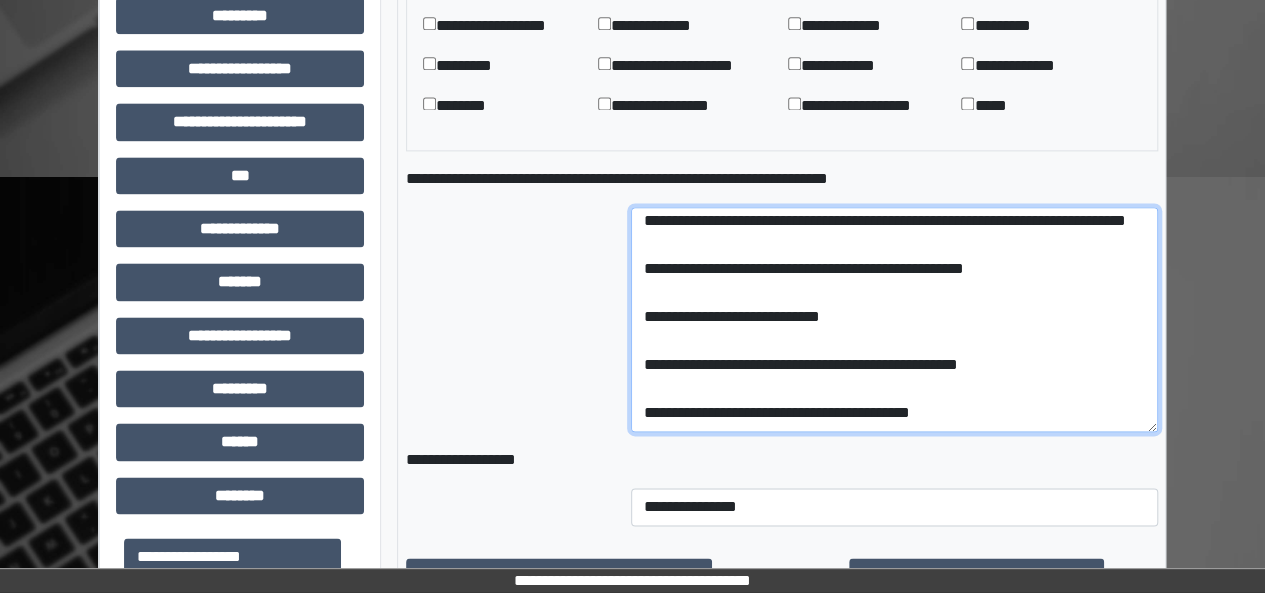 drag, startPoint x: 1146, startPoint y: 297, endPoint x: 1128, endPoint y: 418, distance: 122.33152 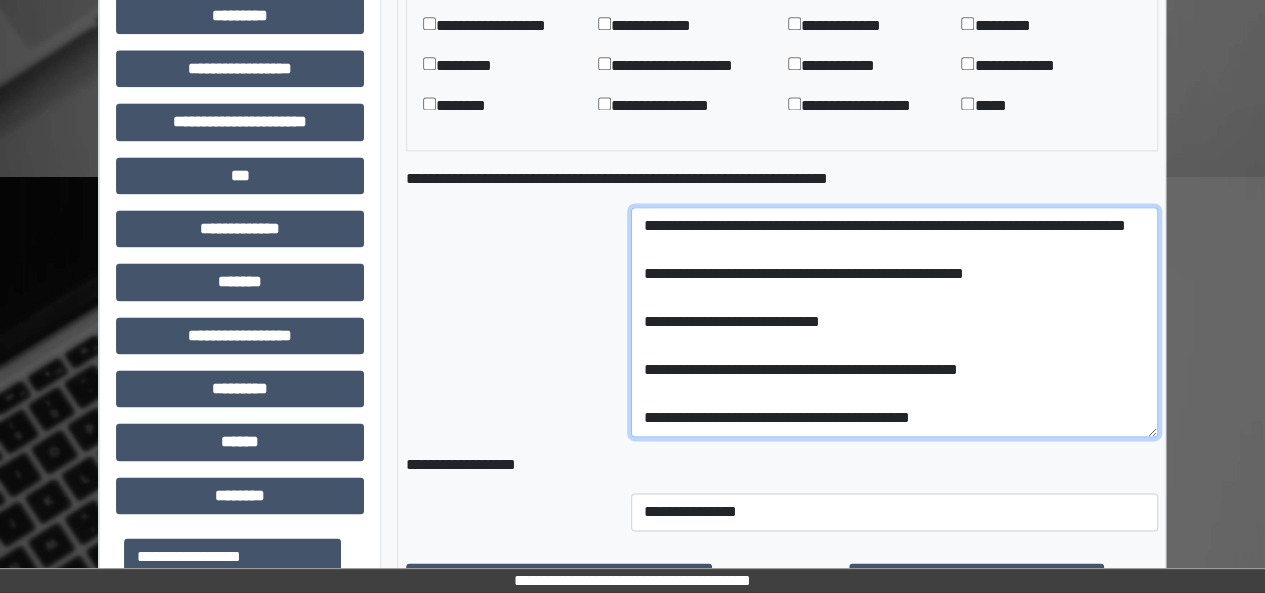click on "**********" at bounding box center [894, 322] 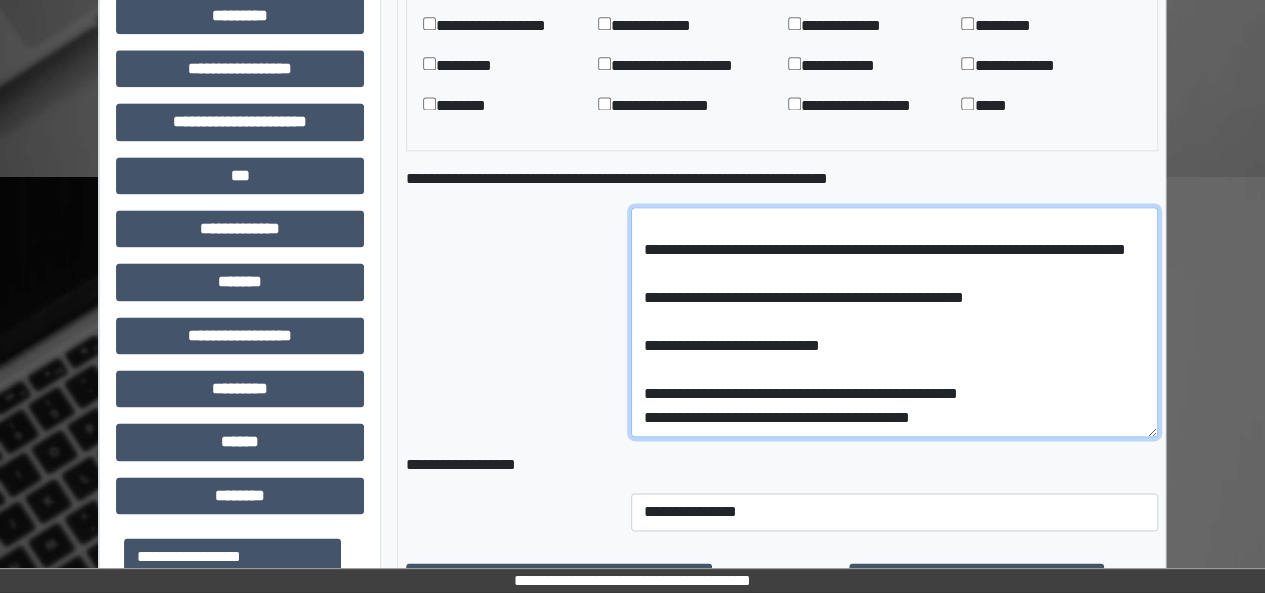 scroll, scrollTop: 647, scrollLeft: 0, axis: vertical 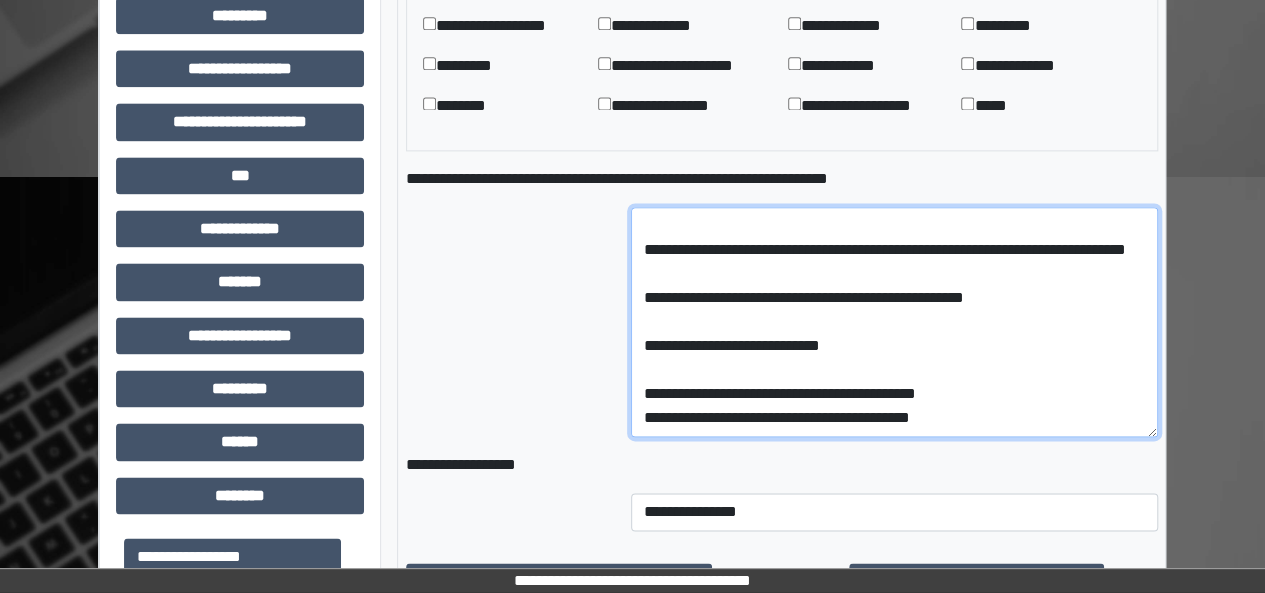drag, startPoint x: 994, startPoint y: 379, endPoint x: 787, endPoint y: 390, distance: 207.29207 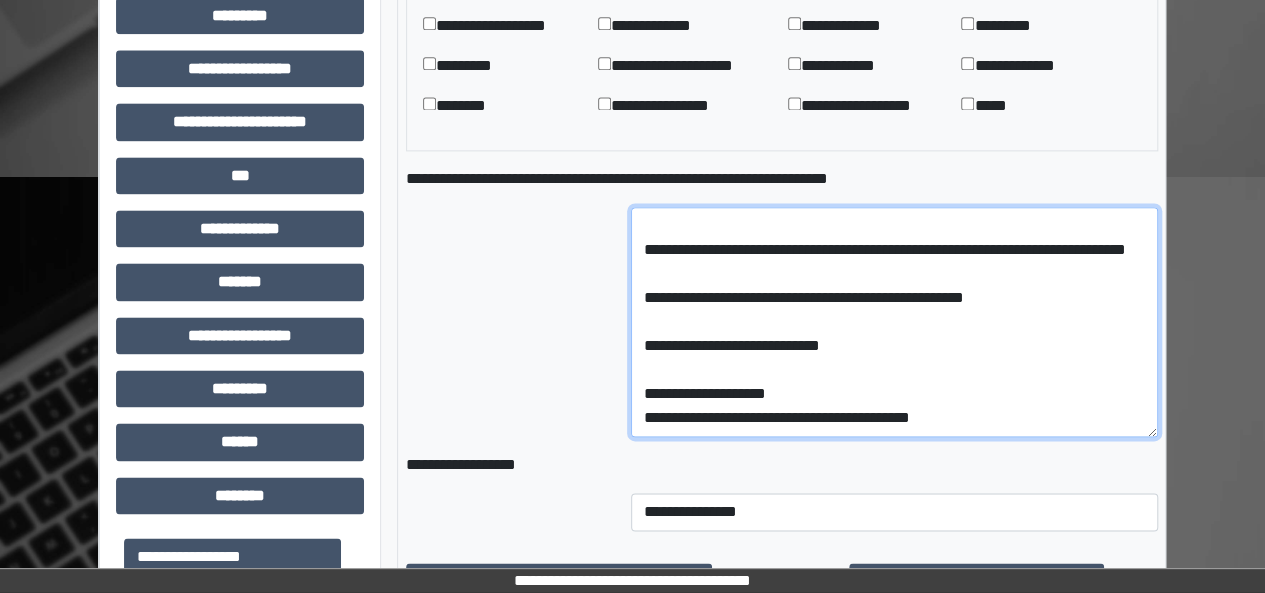 click on "**********" at bounding box center (894, 322) 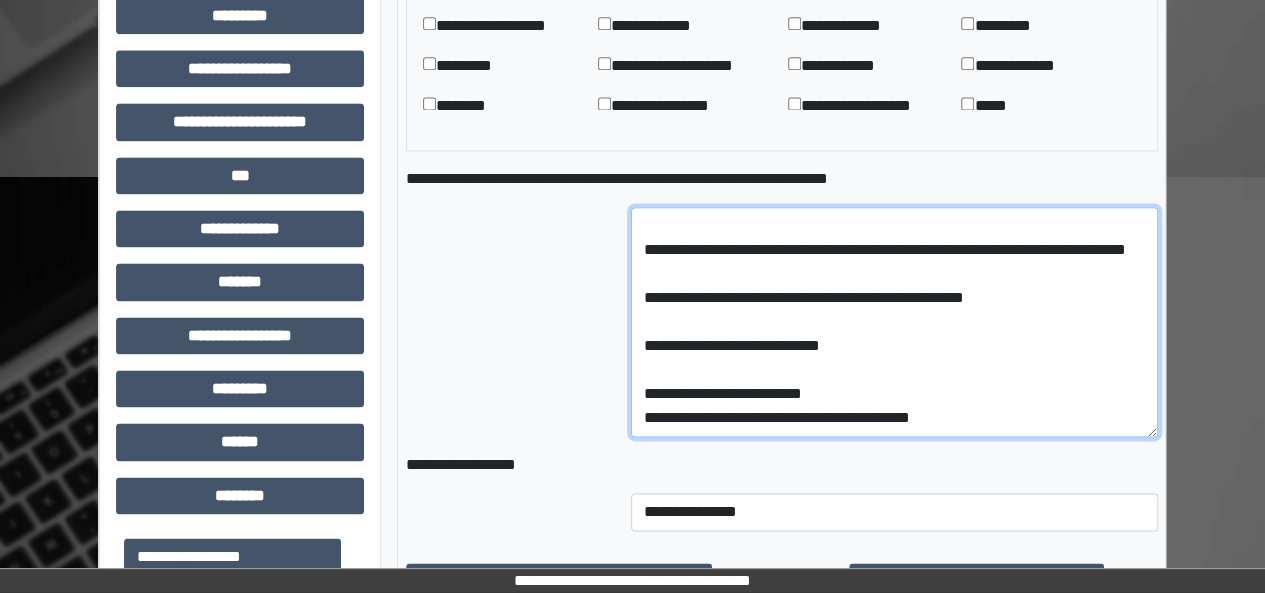click on "**********" at bounding box center (894, 322) 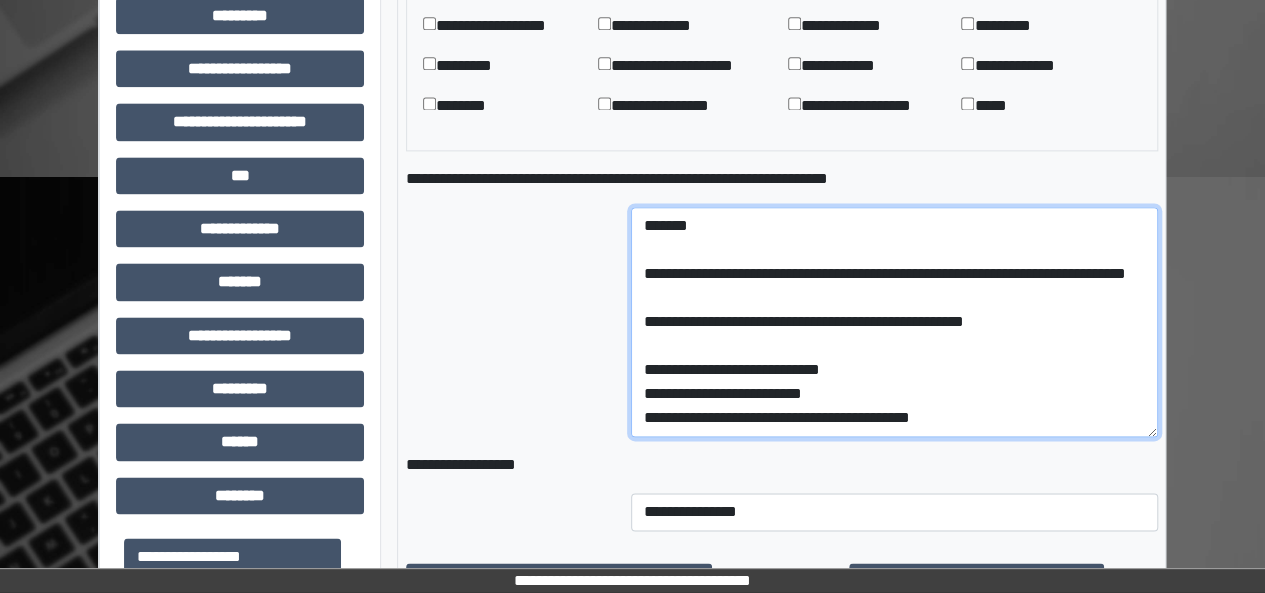 scroll, scrollTop: 623, scrollLeft: 0, axis: vertical 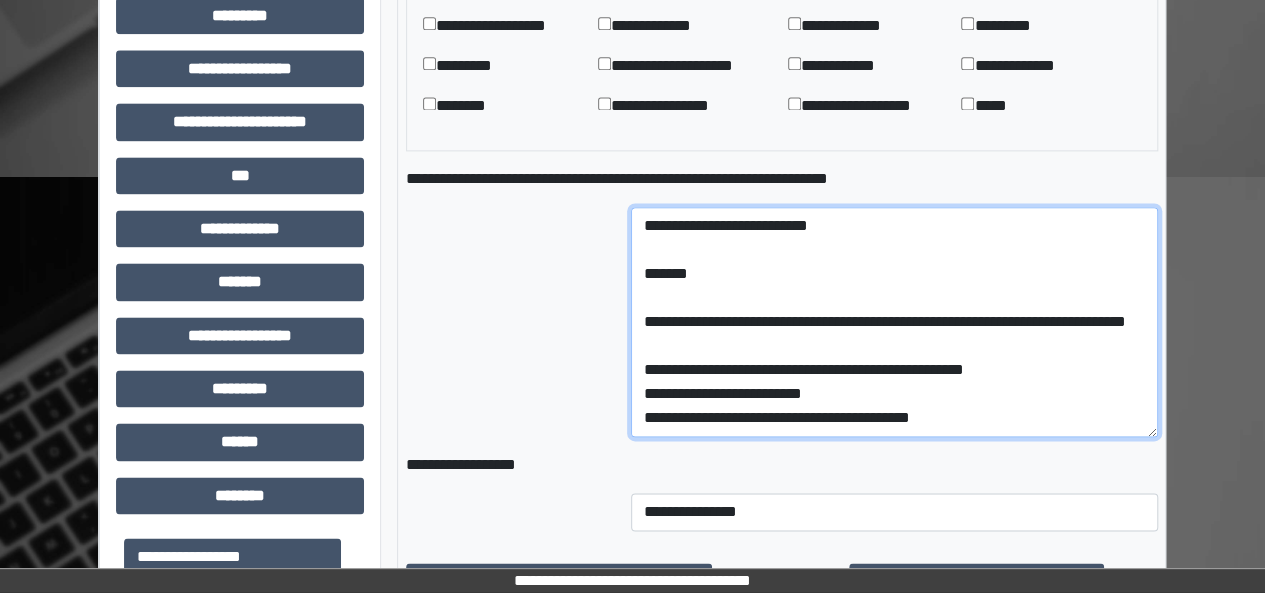 drag, startPoint x: 644, startPoint y: 366, endPoint x: 635, endPoint y: 371, distance: 10.29563 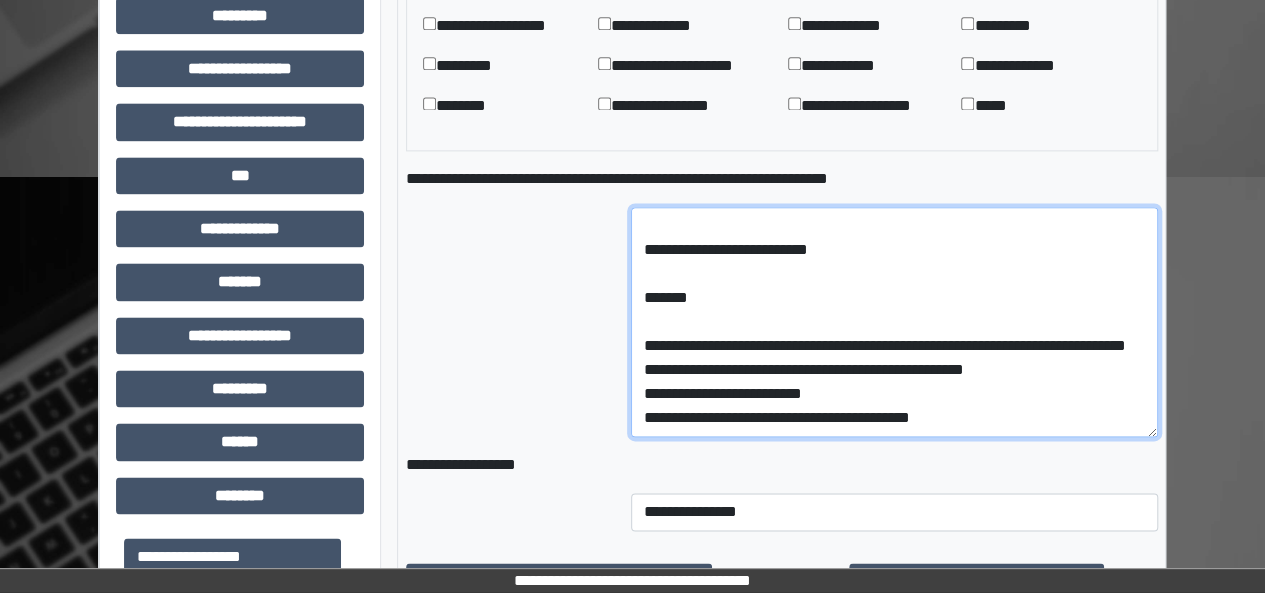 scroll, scrollTop: 551, scrollLeft: 0, axis: vertical 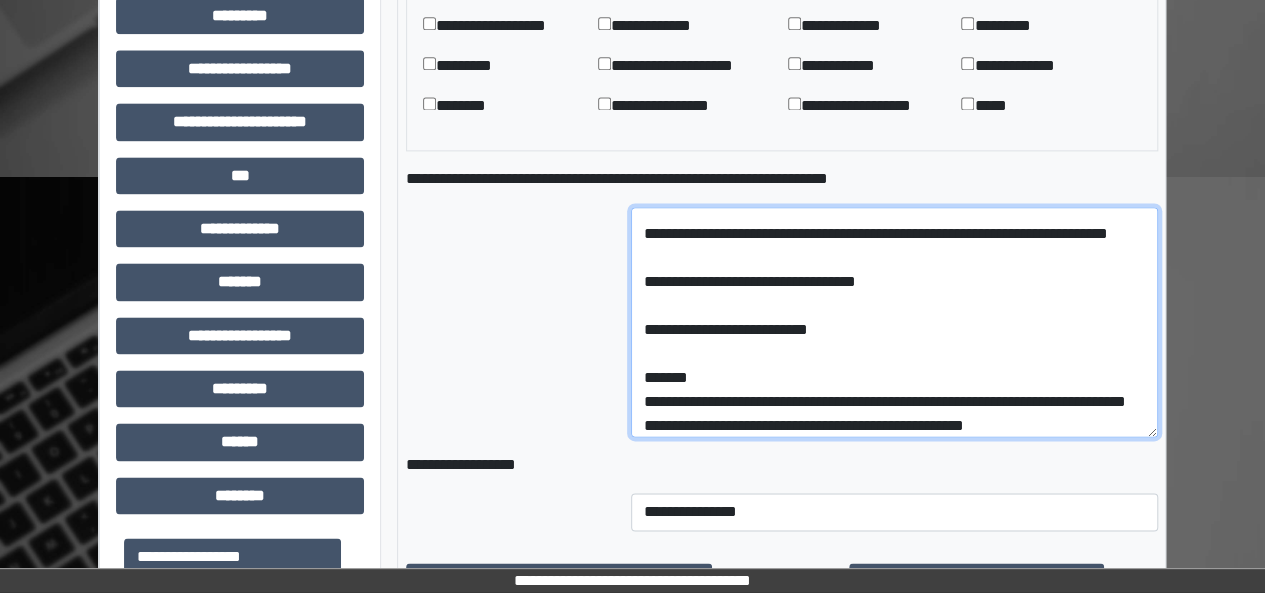 click on "**********" at bounding box center (894, 322) 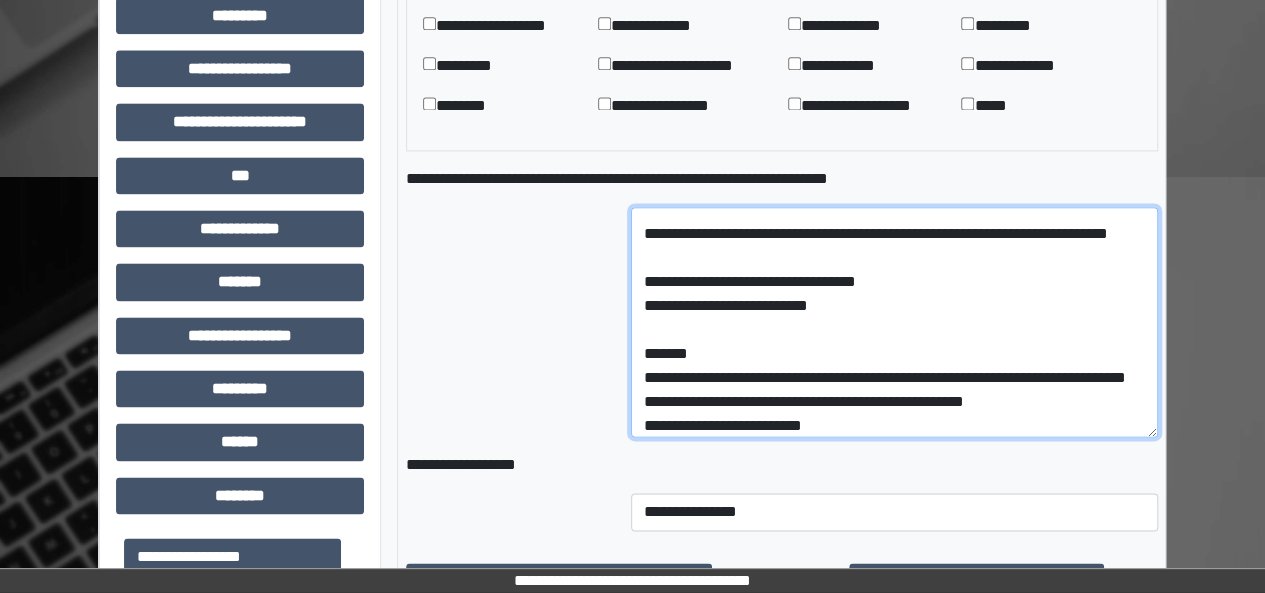 click on "**********" at bounding box center (894, 322) 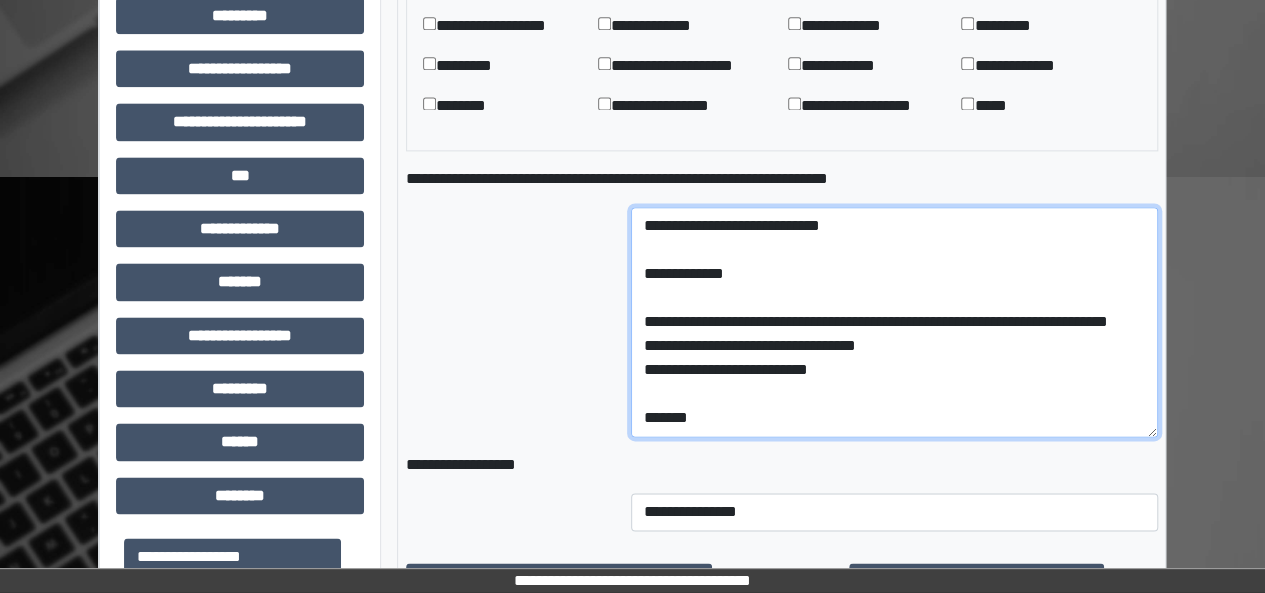 scroll, scrollTop: 316, scrollLeft: 0, axis: vertical 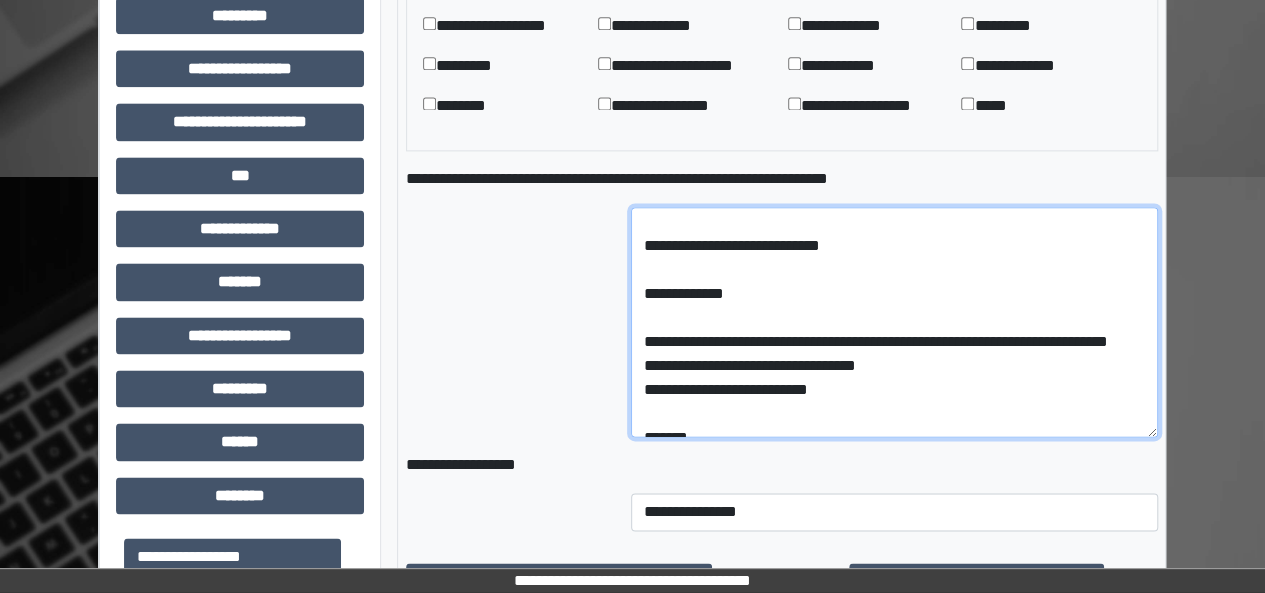 click on "**********" at bounding box center [894, 322] 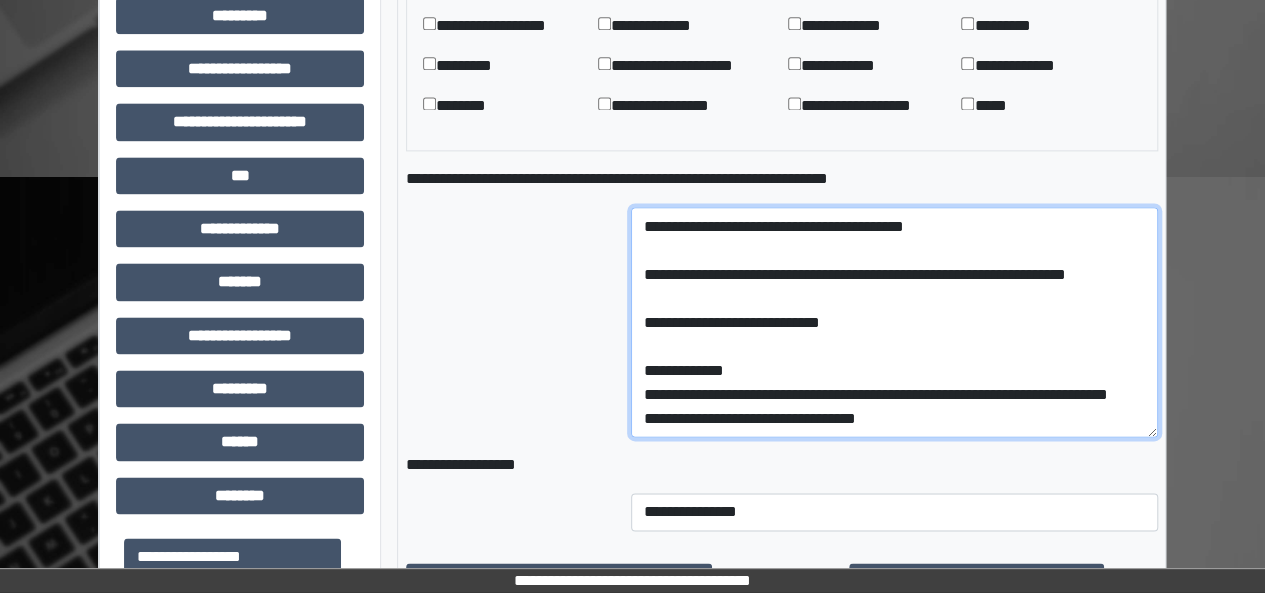 scroll, scrollTop: 238, scrollLeft: 0, axis: vertical 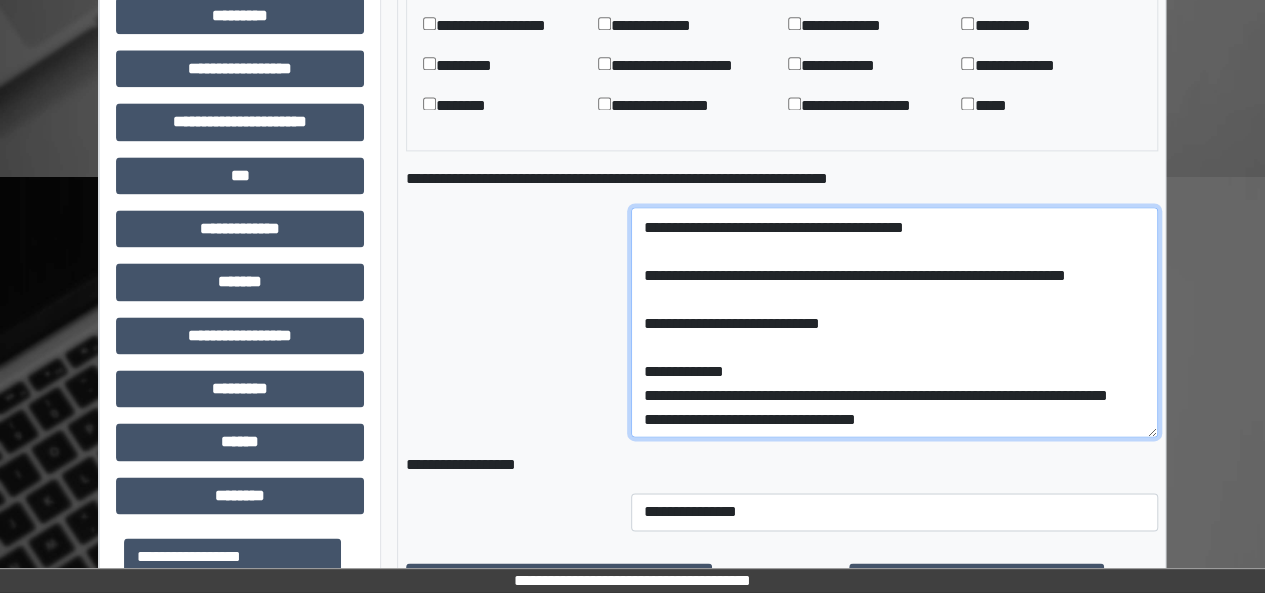 click on "**********" at bounding box center [894, 322] 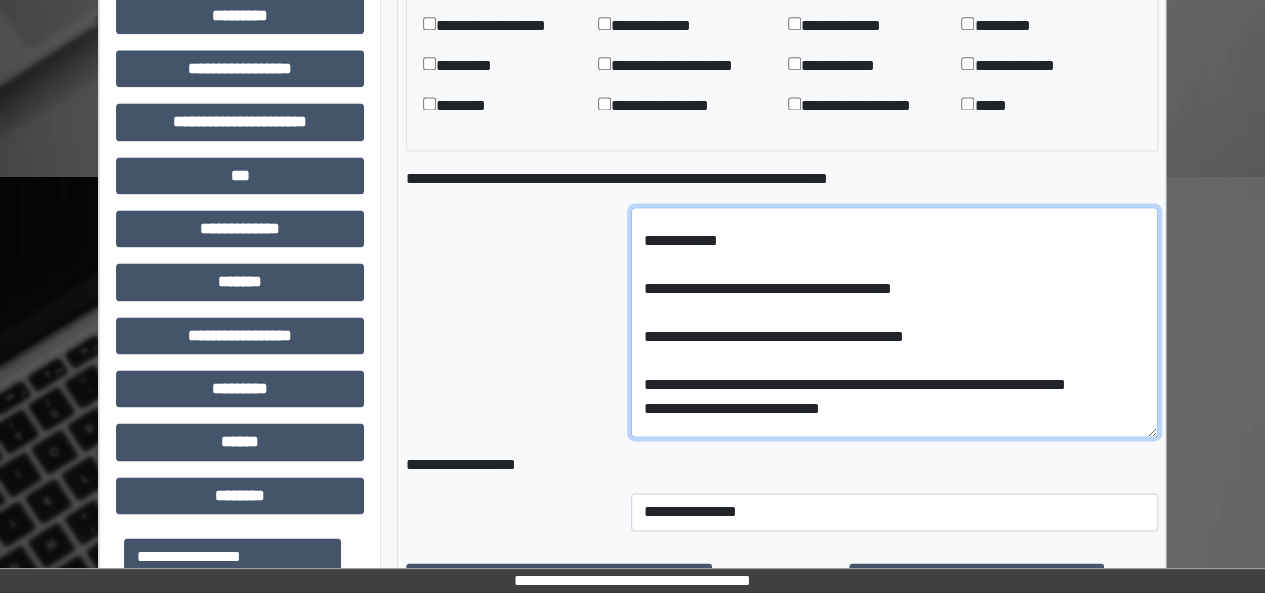 scroll, scrollTop: 128, scrollLeft: 0, axis: vertical 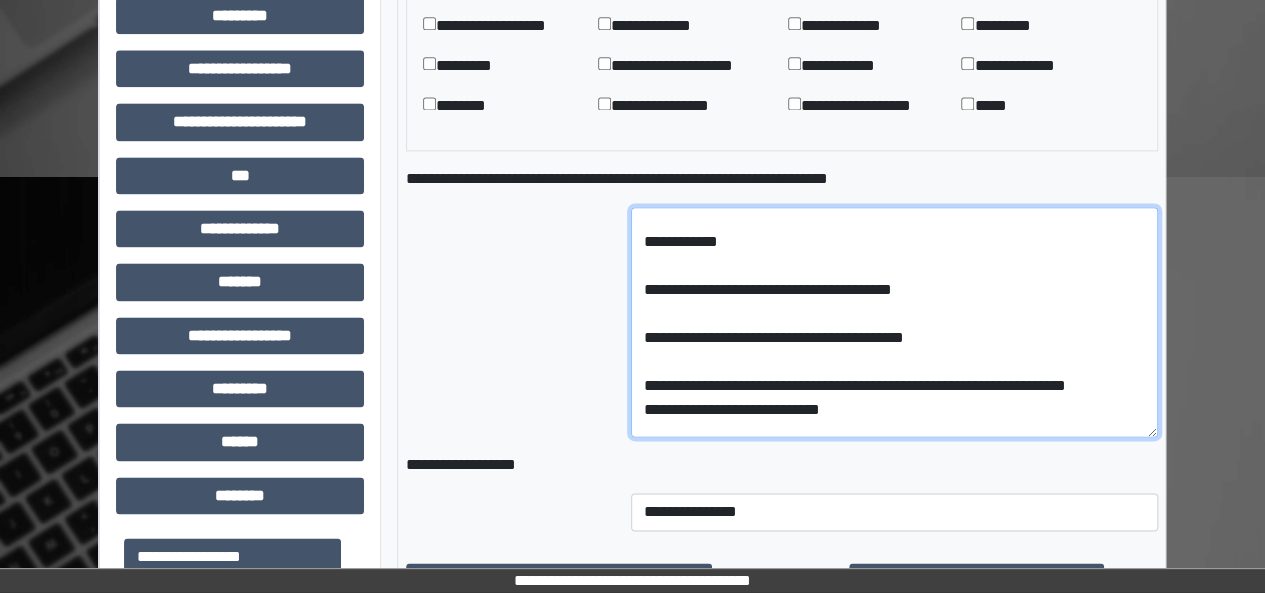 drag, startPoint x: 642, startPoint y: 379, endPoint x: 654, endPoint y: 424, distance: 46.572525 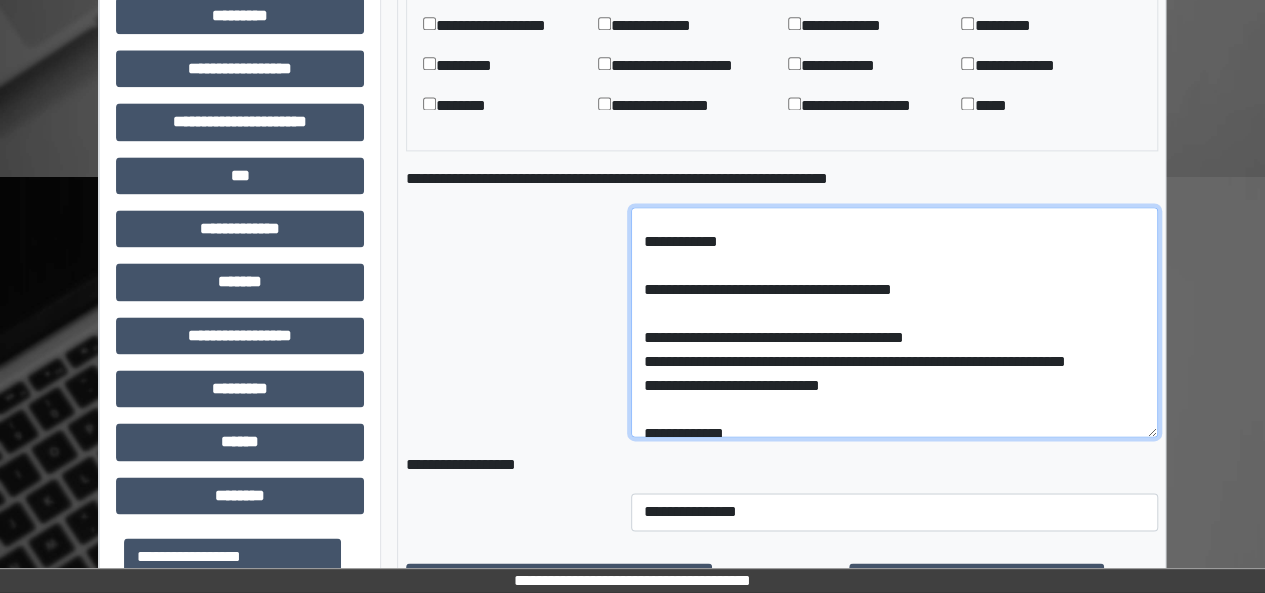 click on "**********" at bounding box center [894, 322] 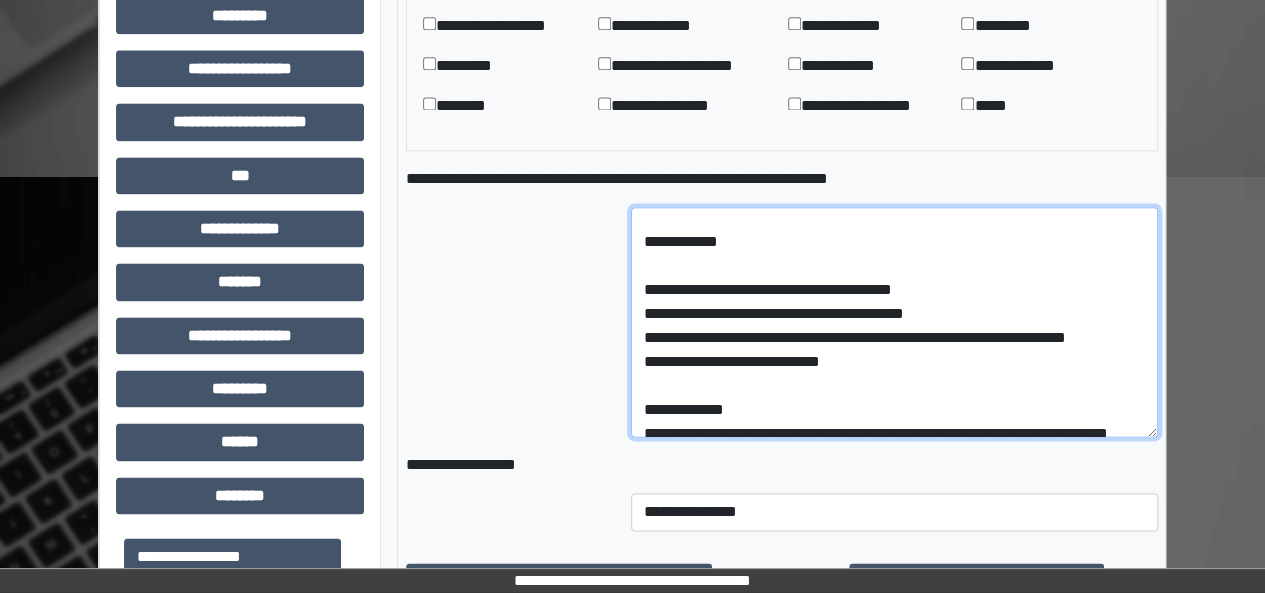 click on "**********" at bounding box center (894, 322) 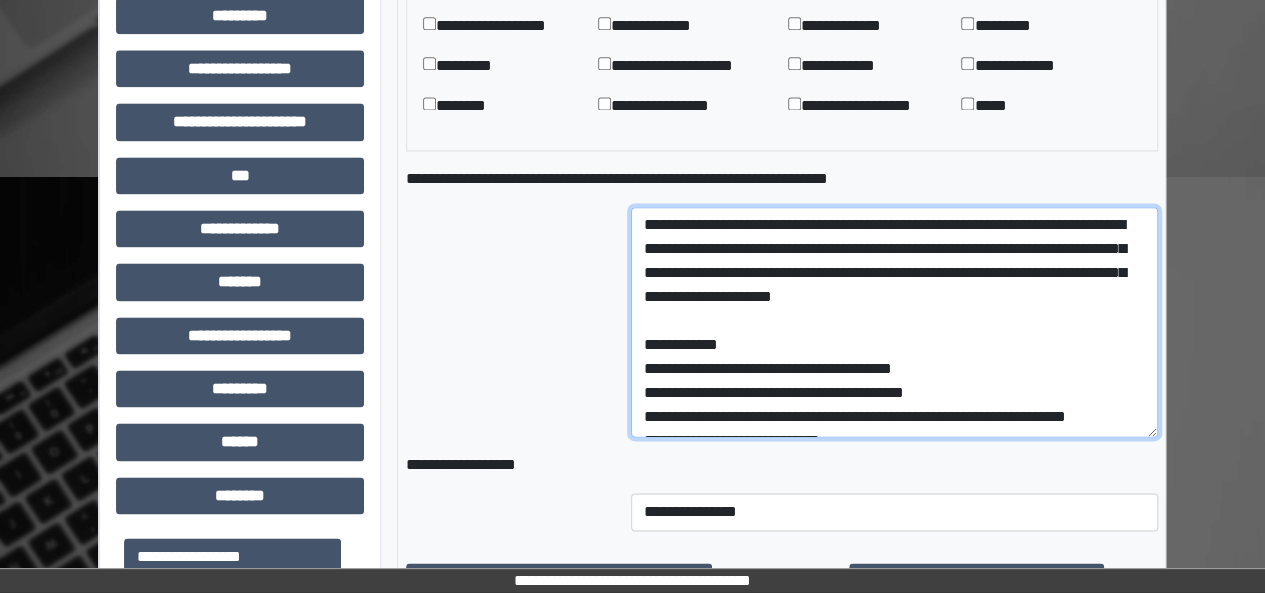 scroll, scrollTop: 0, scrollLeft: 0, axis: both 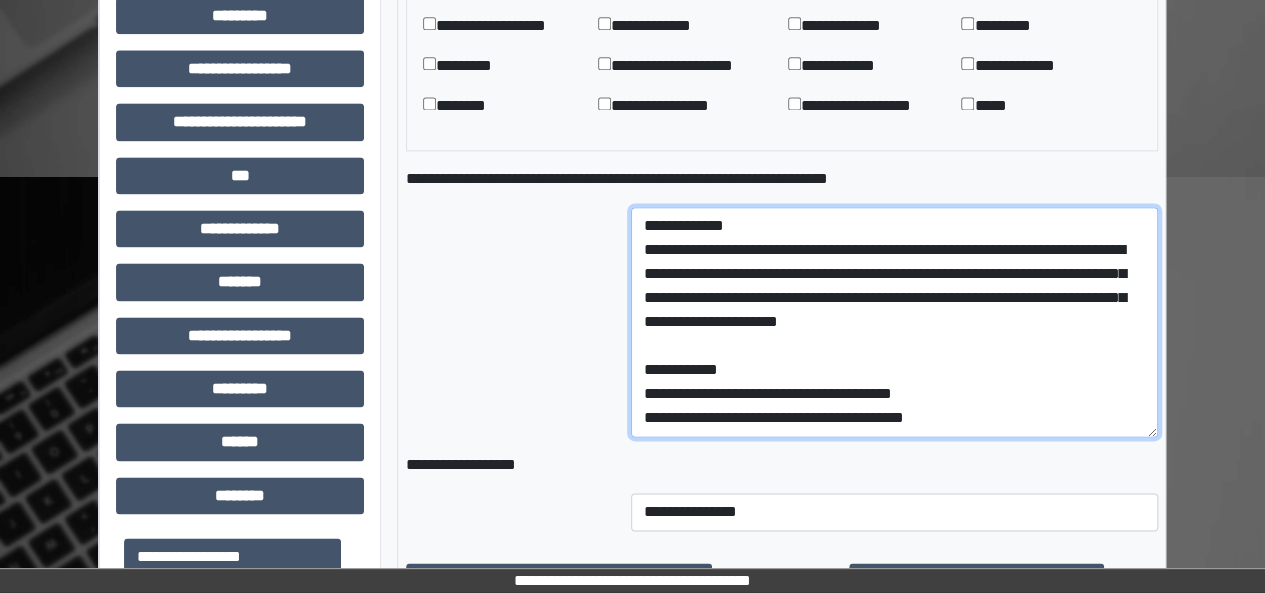 click on "**********" at bounding box center [894, 322] 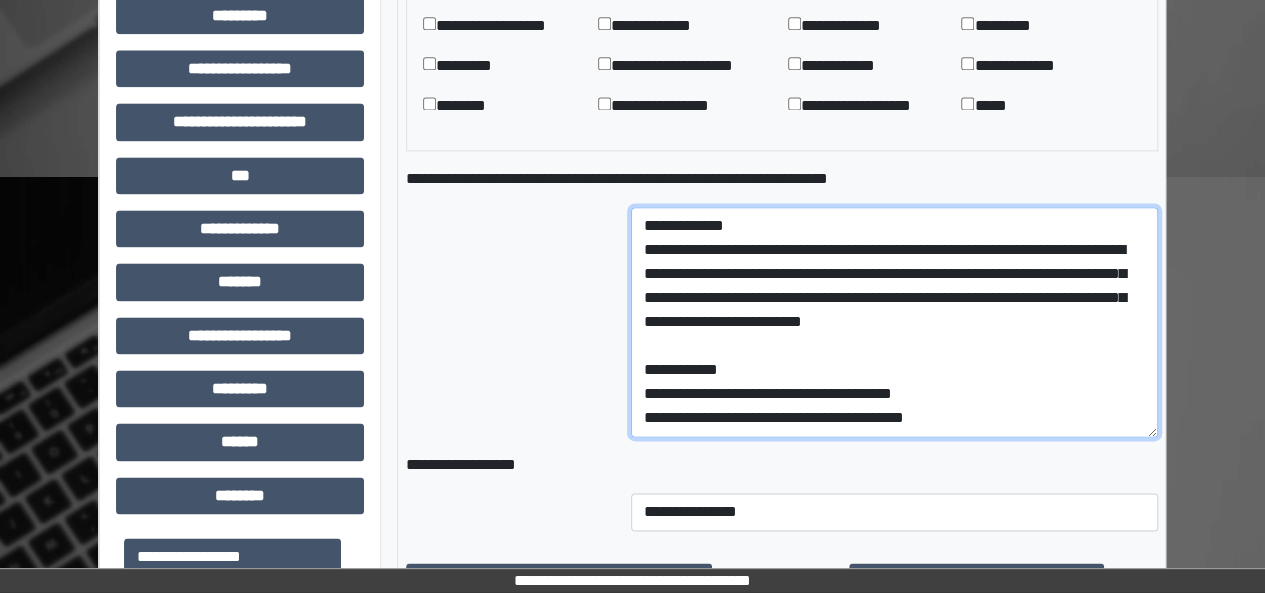 click on "**********" at bounding box center [894, 322] 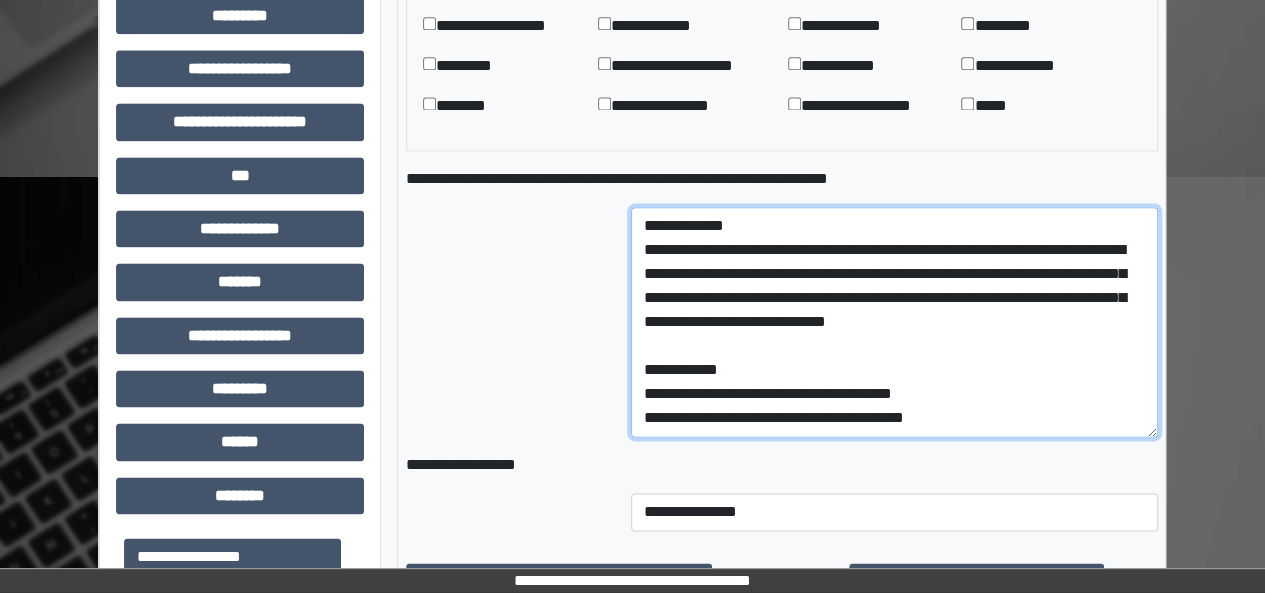 click on "**********" at bounding box center (894, 322) 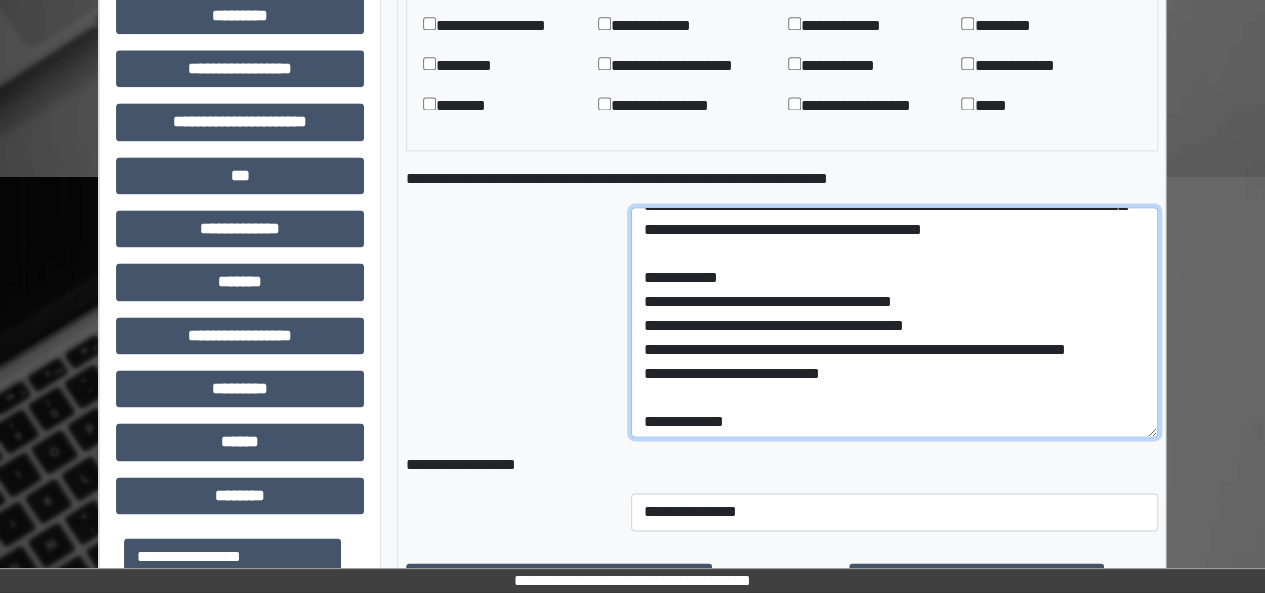 scroll, scrollTop: 96, scrollLeft: 0, axis: vertical 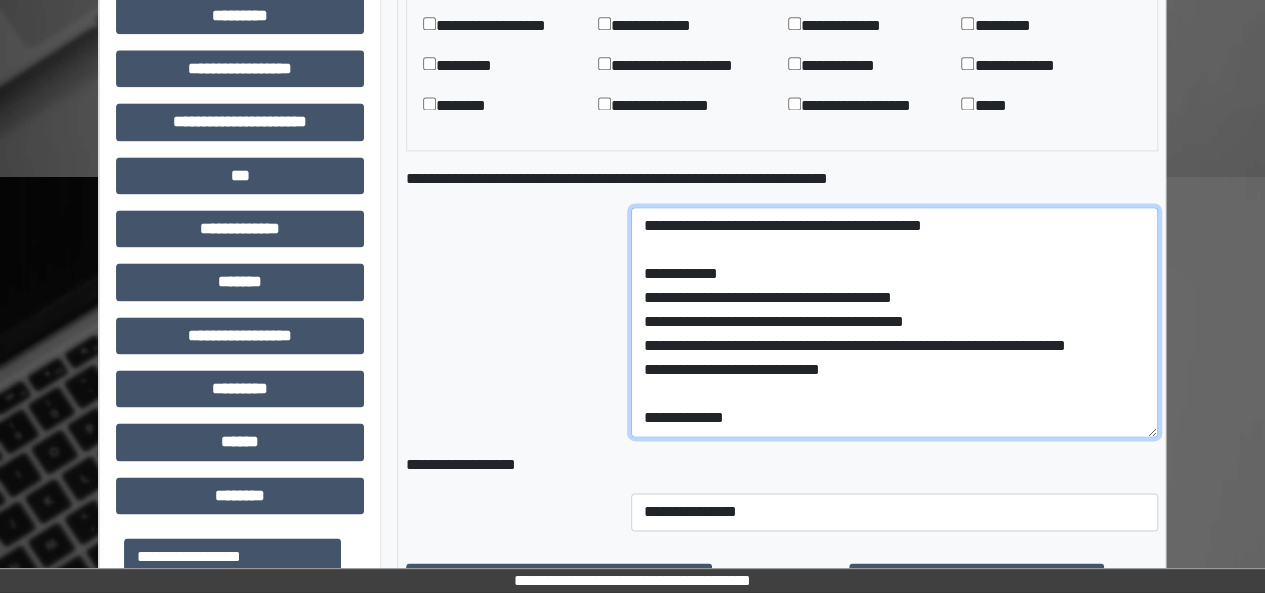 click on "**********" at bounding box center (894, 322) 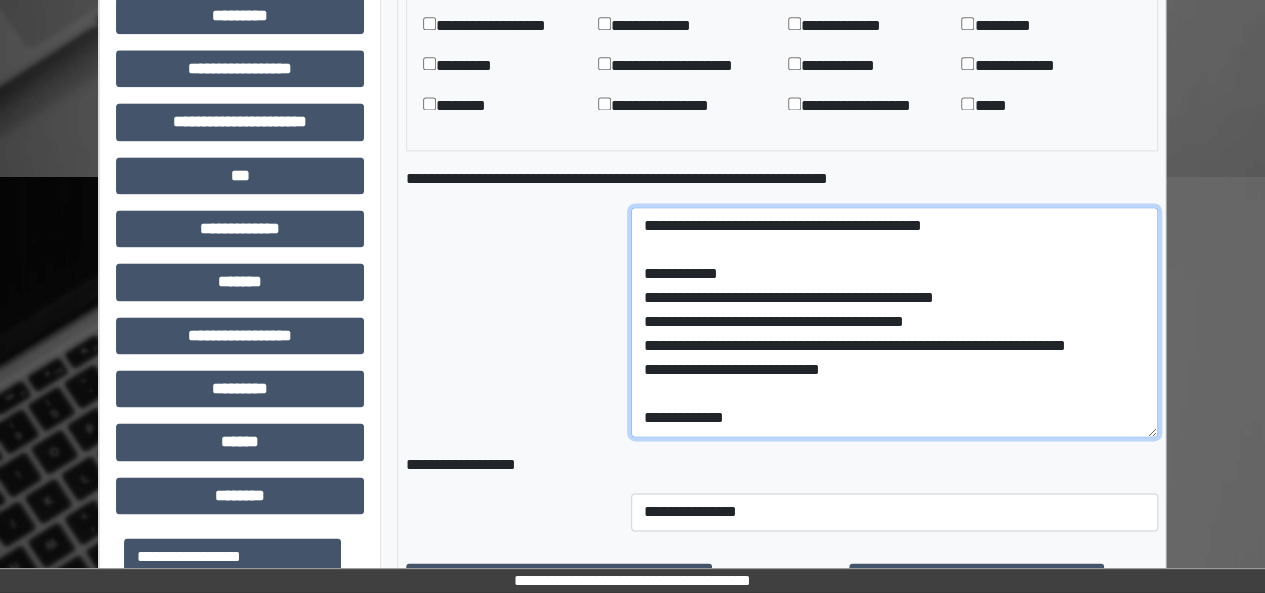 click on "**********" at bounding box center (894, 322) 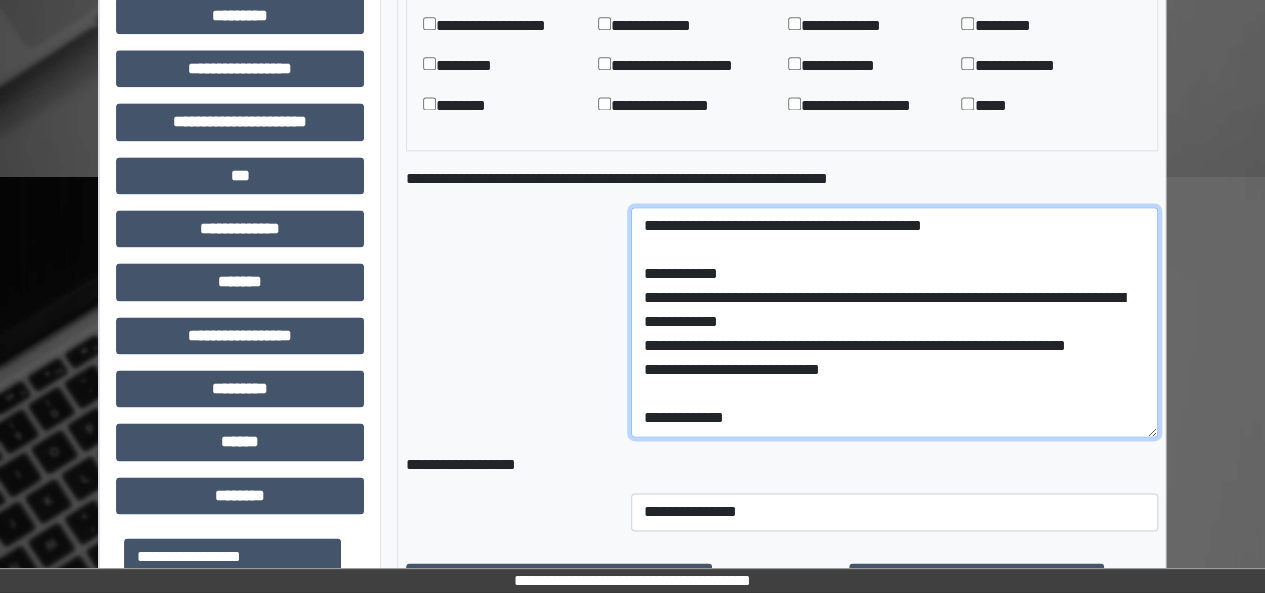 click on "**********" at bounding box center [894, 322] 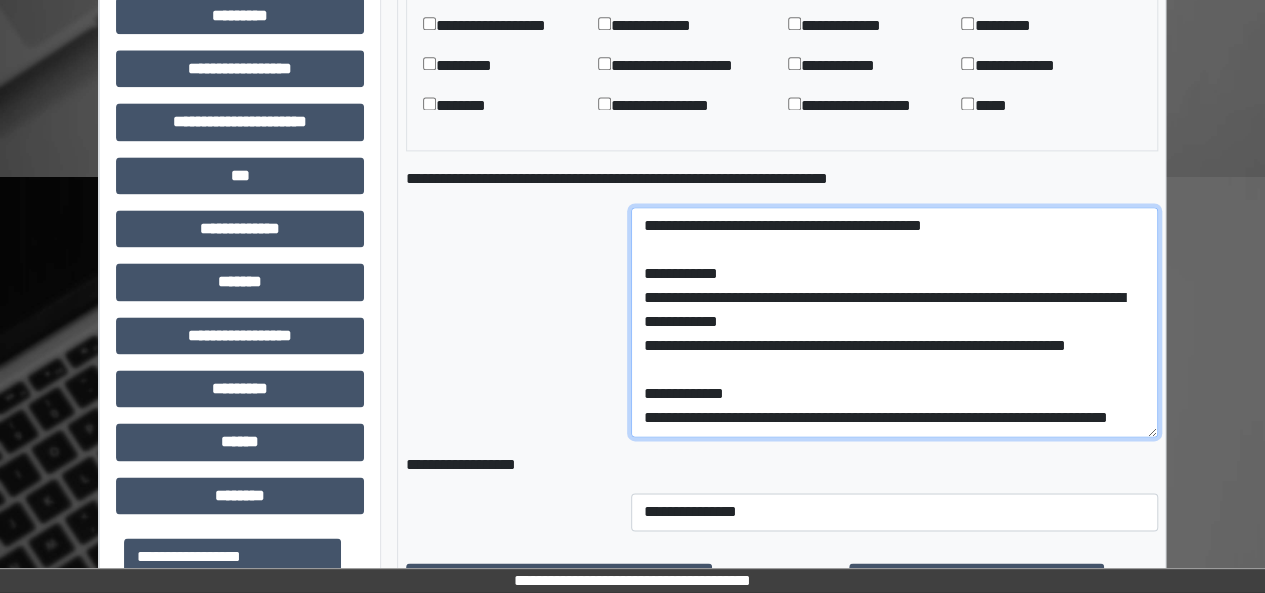 drag, startPoint x: 640, startPoint y: 366, endPoint x: 632, endPoint y: 376, distance: 12.806249 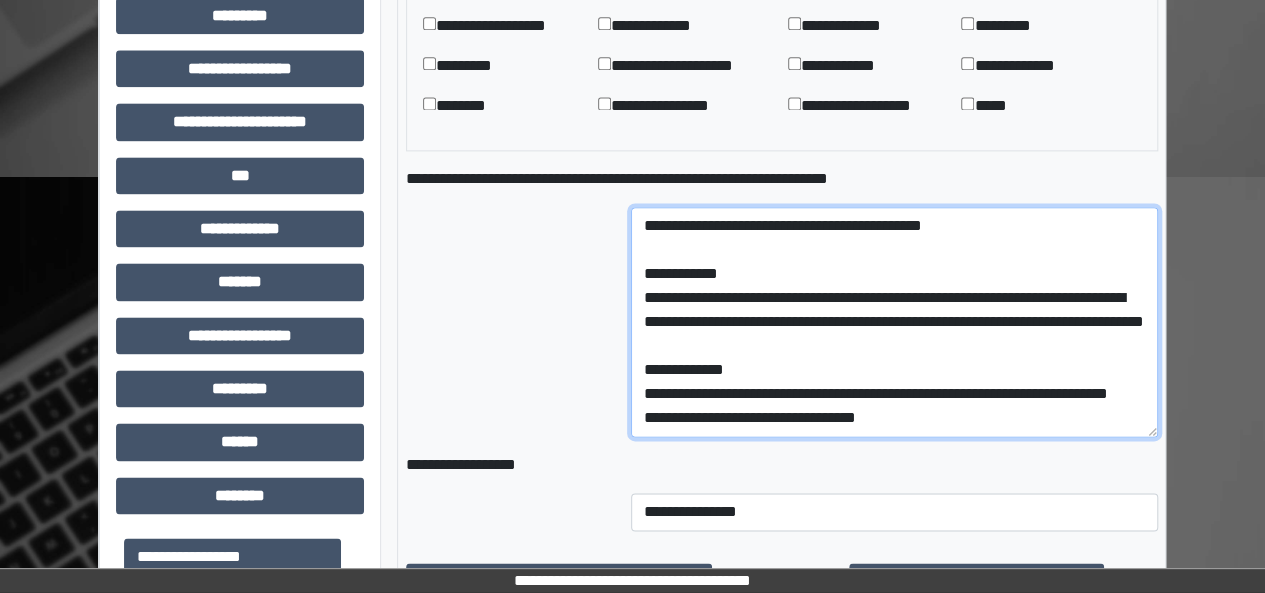 click on "**********" at bounding box center [894, 322] 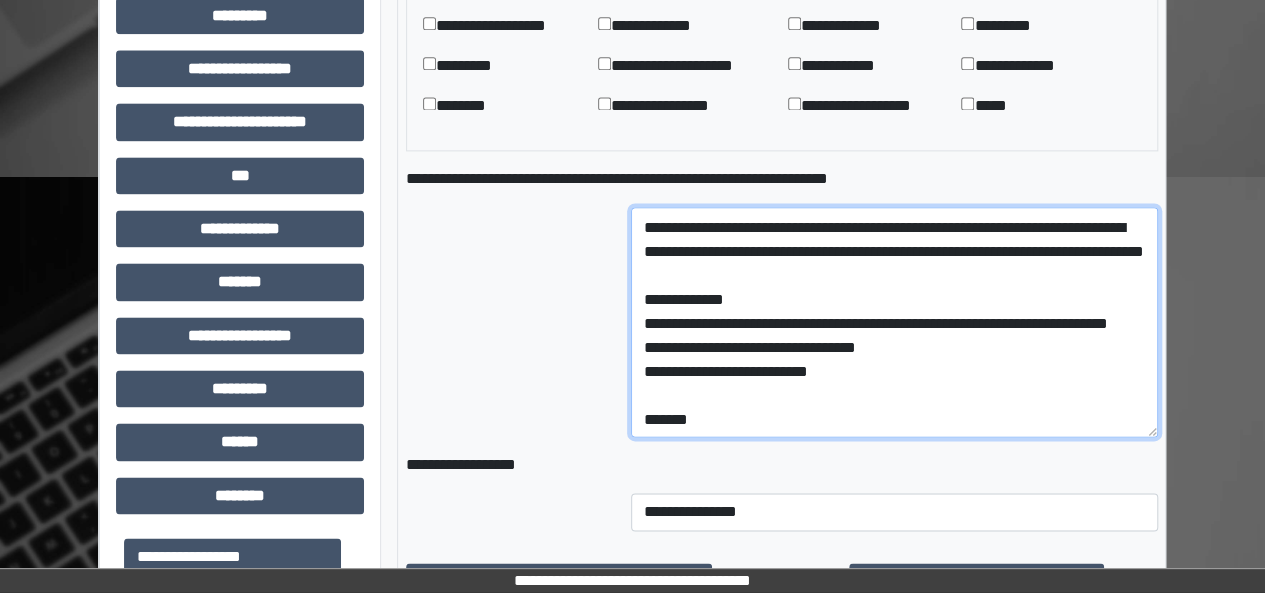 scroll, scrollTop: 178, scrollLeft: 0, axis: vertical 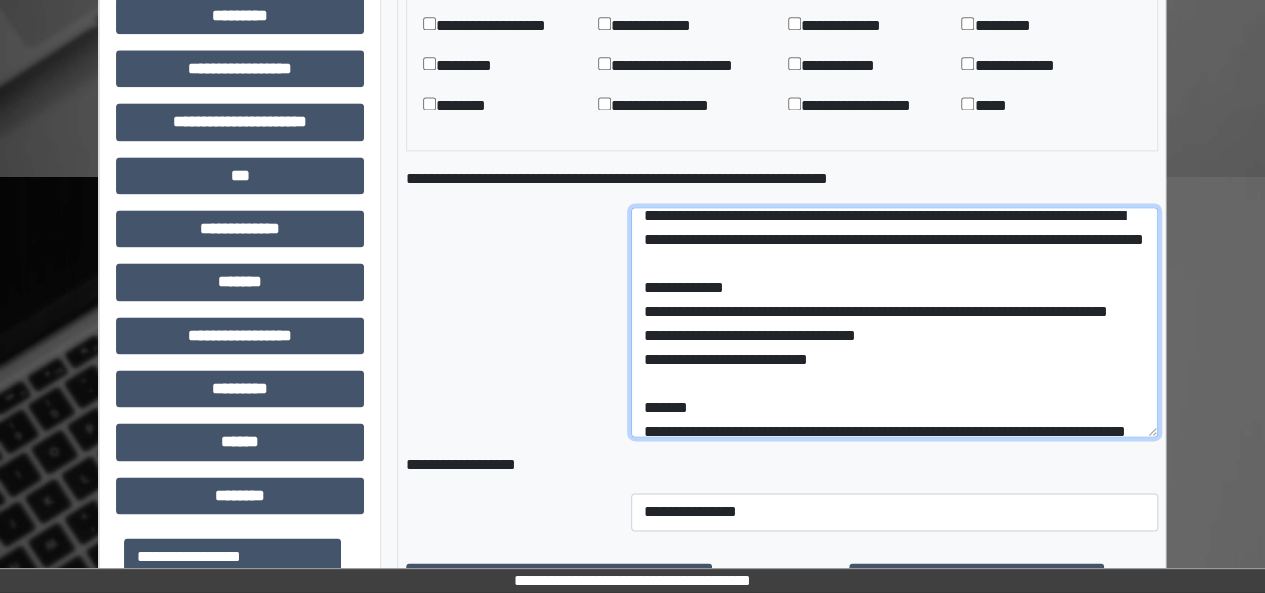drag, startPoint x: 647, startPoint y: 411, endPoint x: 640, endPoint y: 367, distance: 44.553337 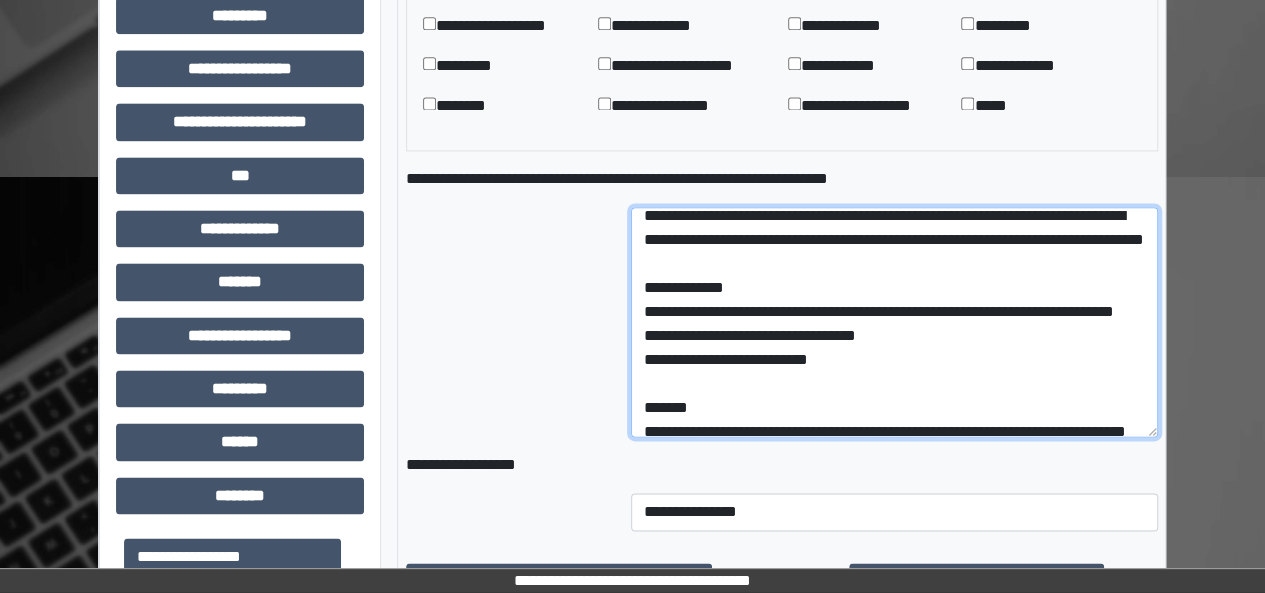 click on "**********" at bounding box center (894, 322) 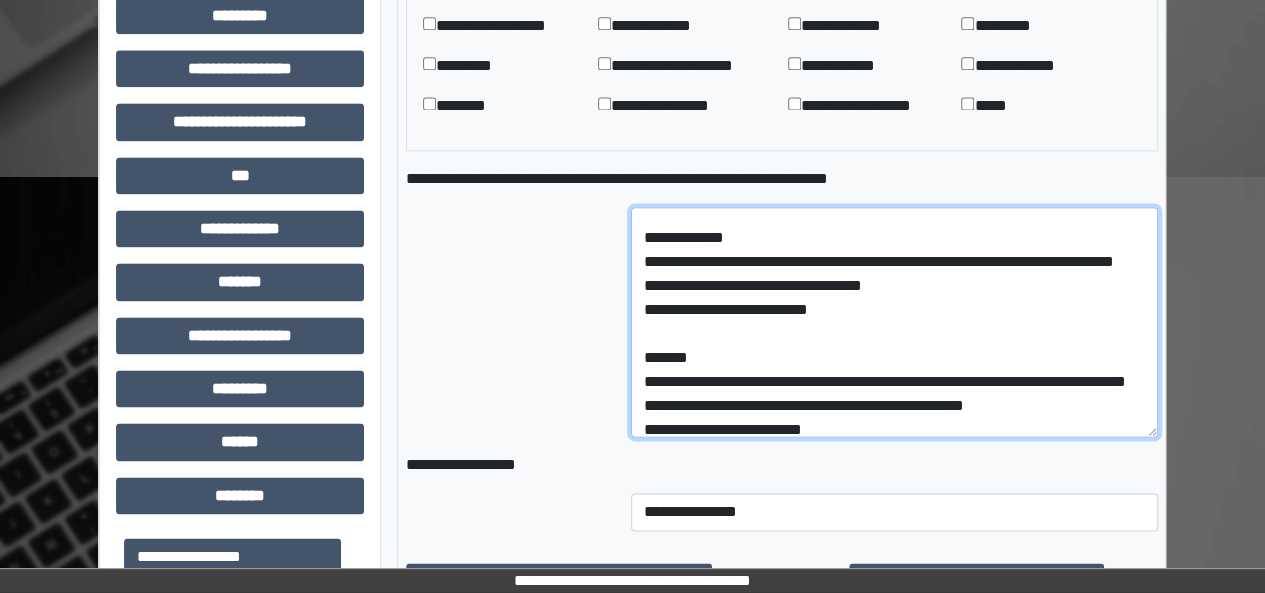 scroll, scrollTop: 230, scrollLeft: 0, axis: vertical 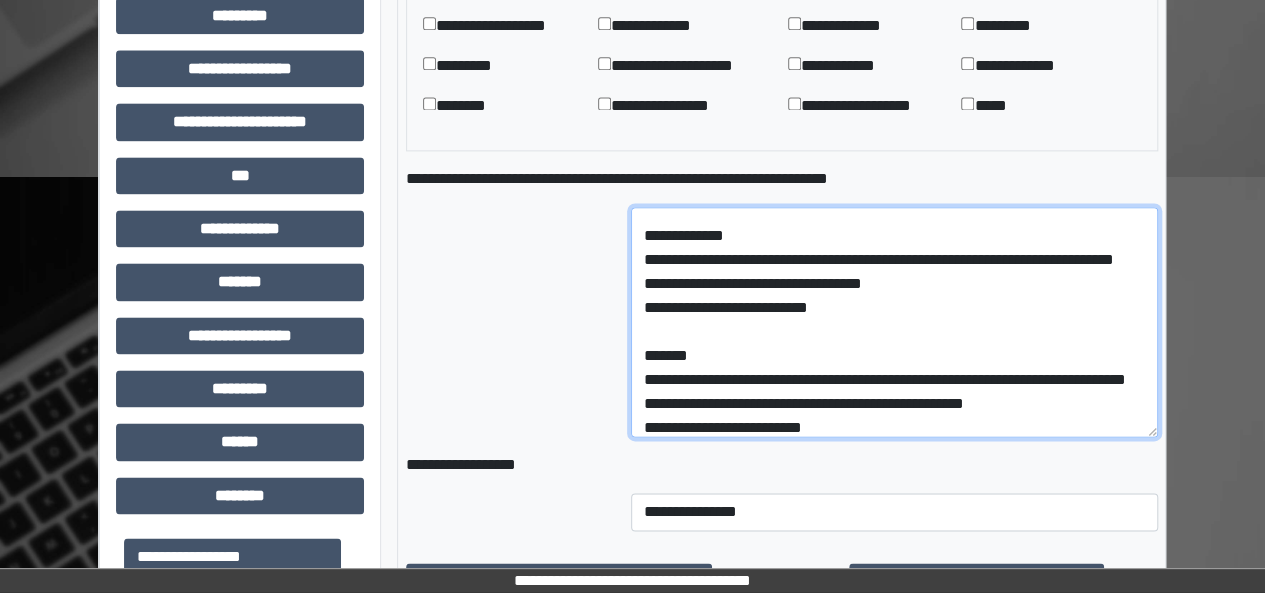 click on "**********" at bounding box center [894, 322] 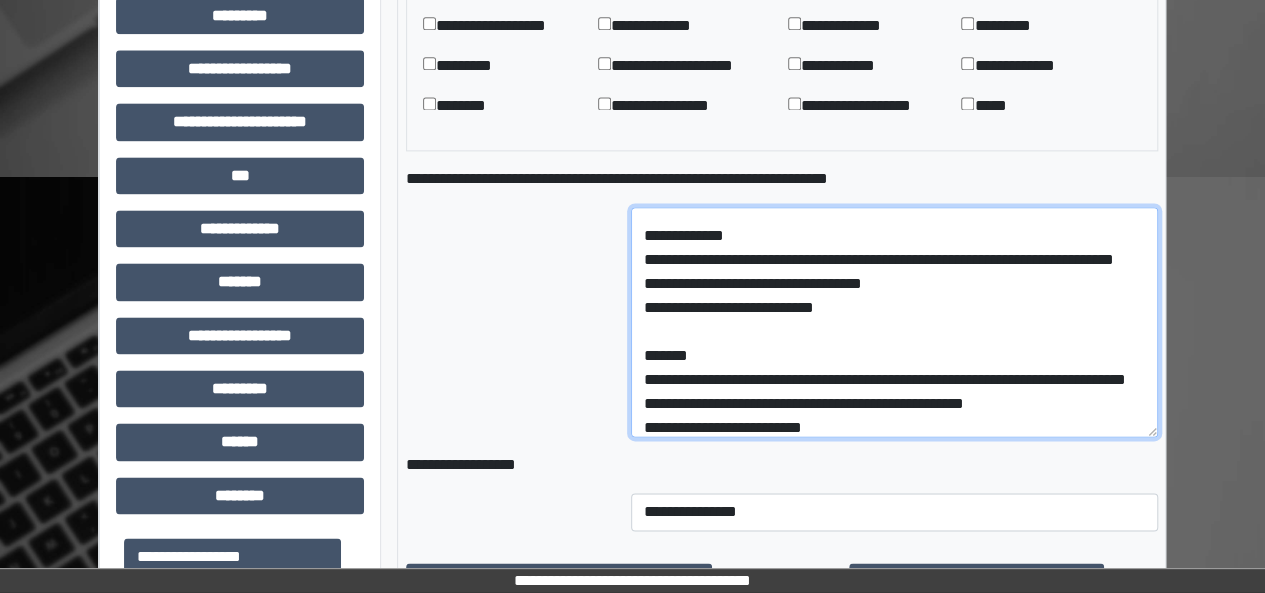 scroll, scrollTop: 359, scrollLeft: 0, axis: vertical 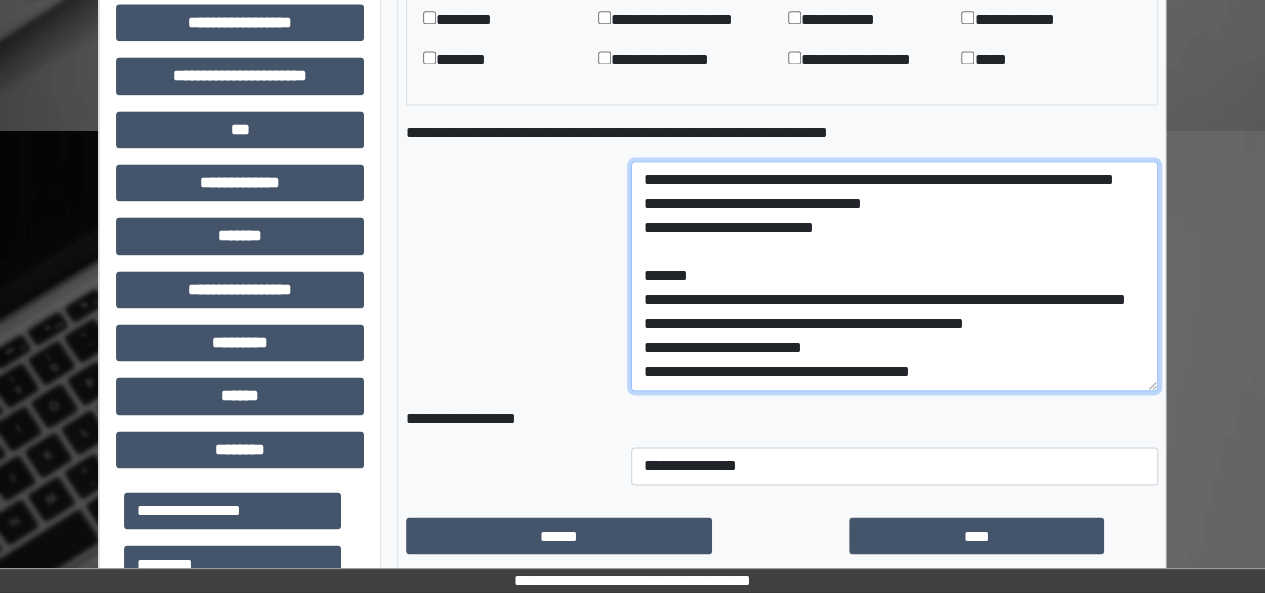 click on "**********" at bounding box center [894, 276] 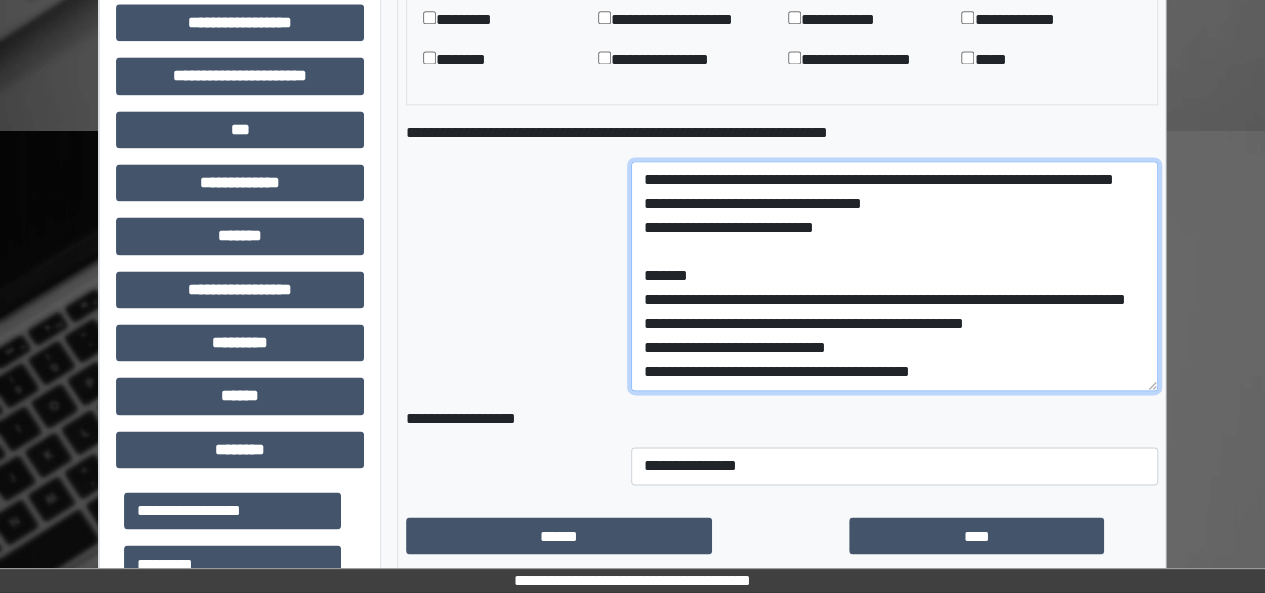 click on "**********" at bounding box center (894, 276) 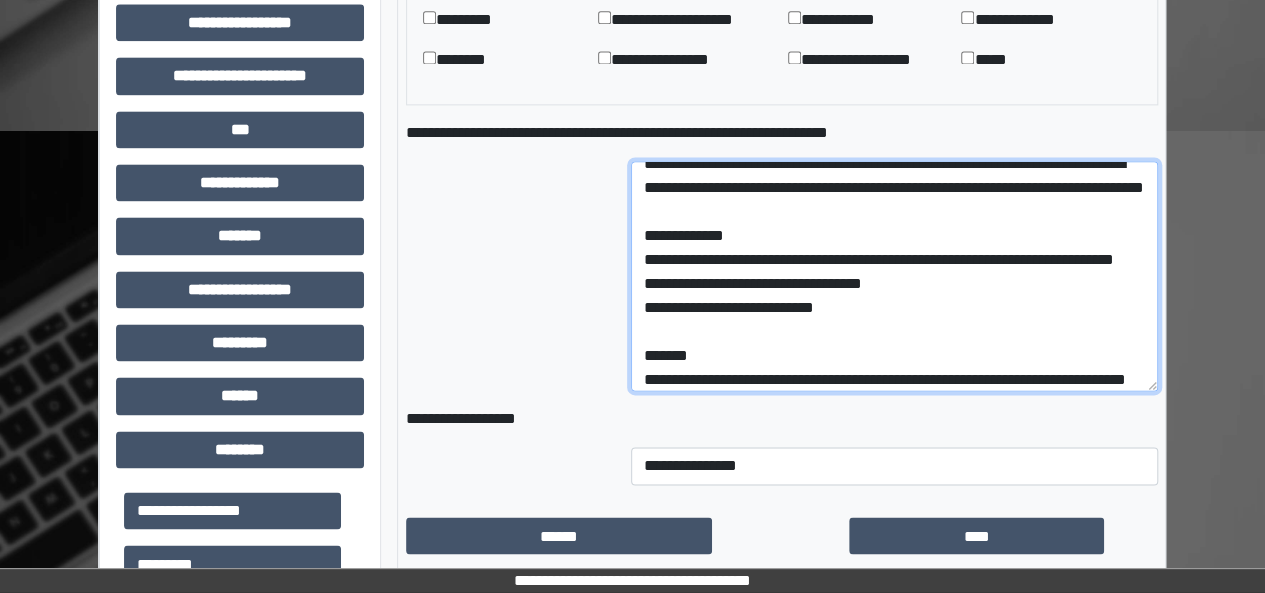 scroll, scrollTop: 0, scrollLeft: 0, axis: both 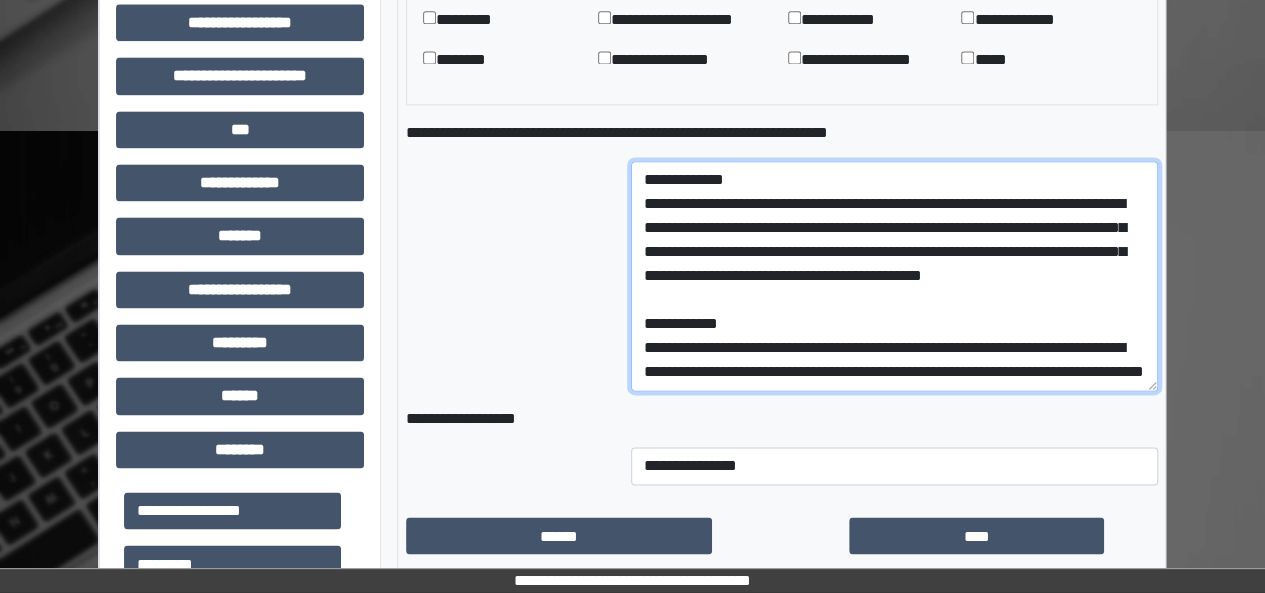 click on "**********" at bounding box center [894, 276] 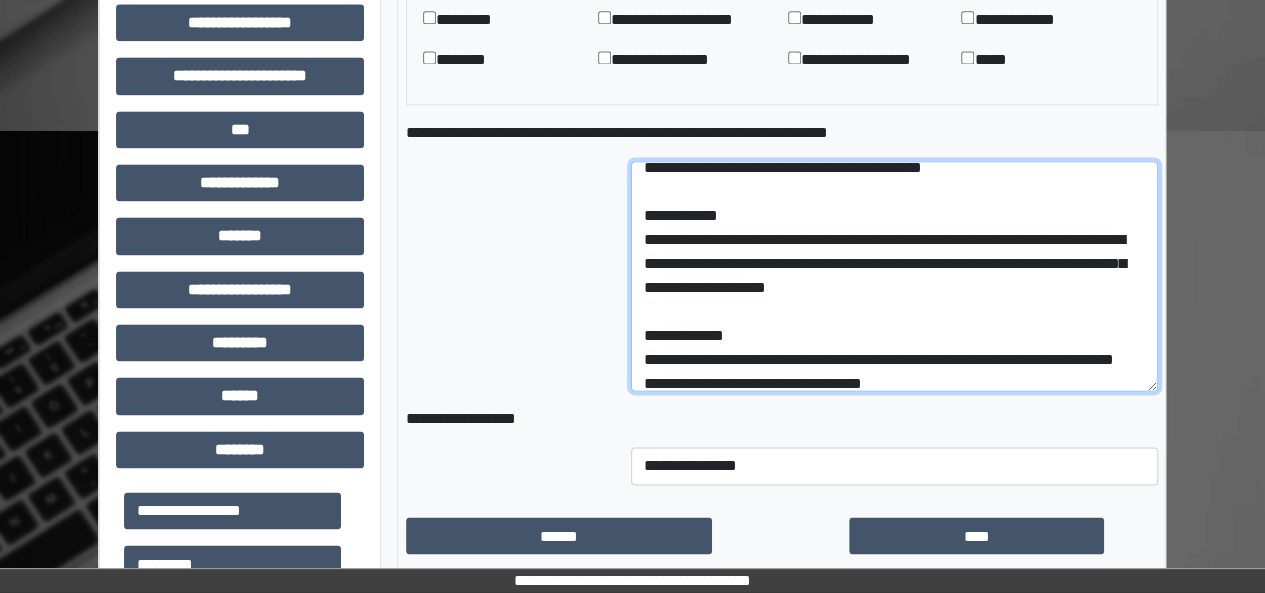 scroll, scrollTop: 111, scrollLeft: 0, axis: vertical 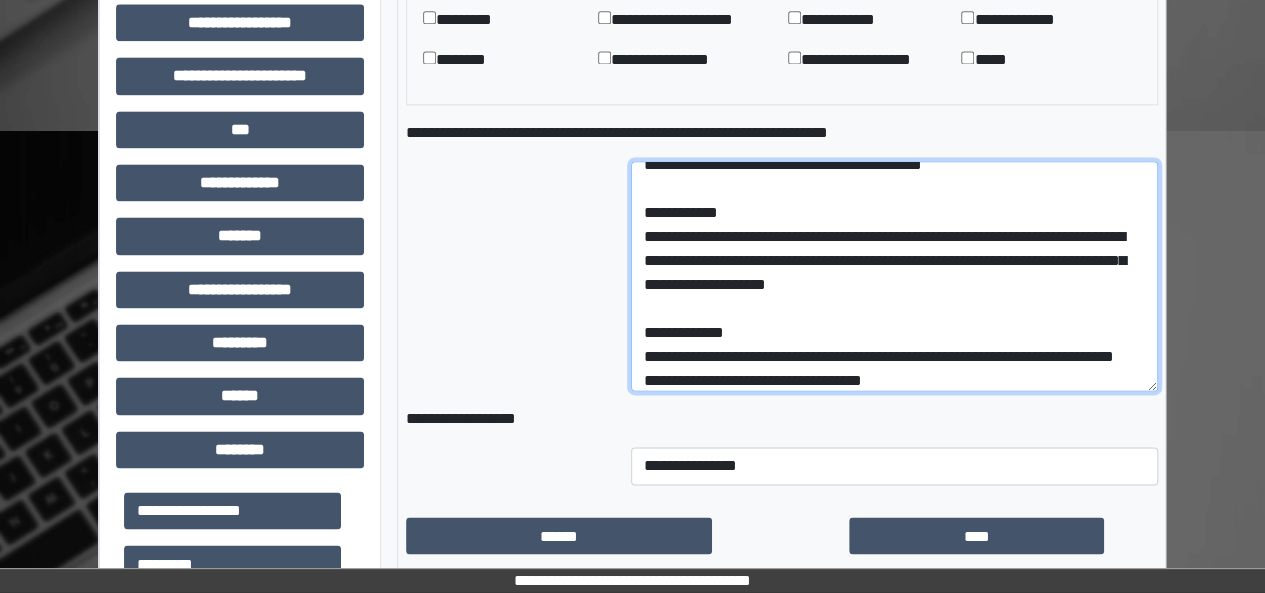 click on "**********" at bounding box center (894, 276) 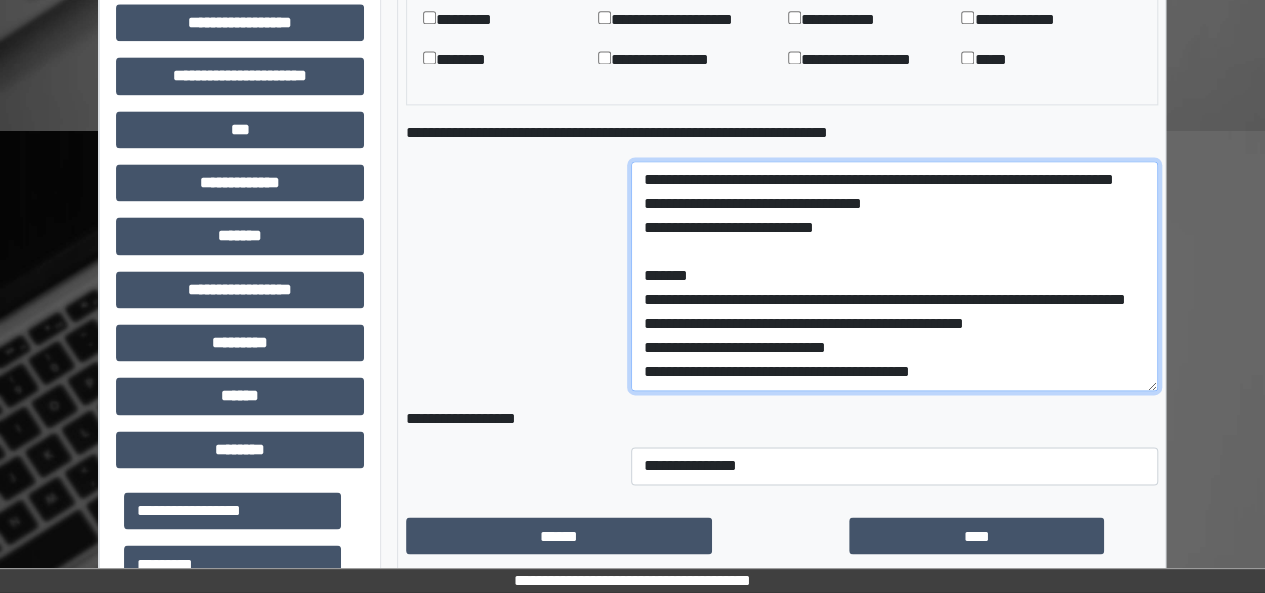 scroll, scrollTop: 0, scrollLeft: 0, axis: both 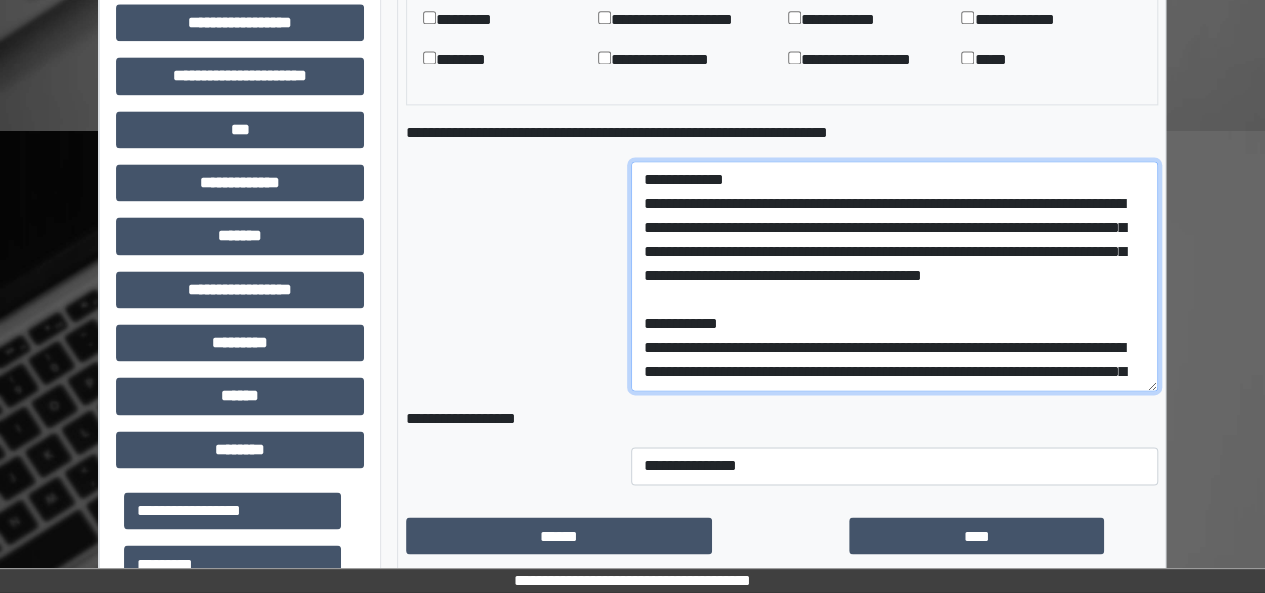 click on "**********" at bounding box center (894, 276) 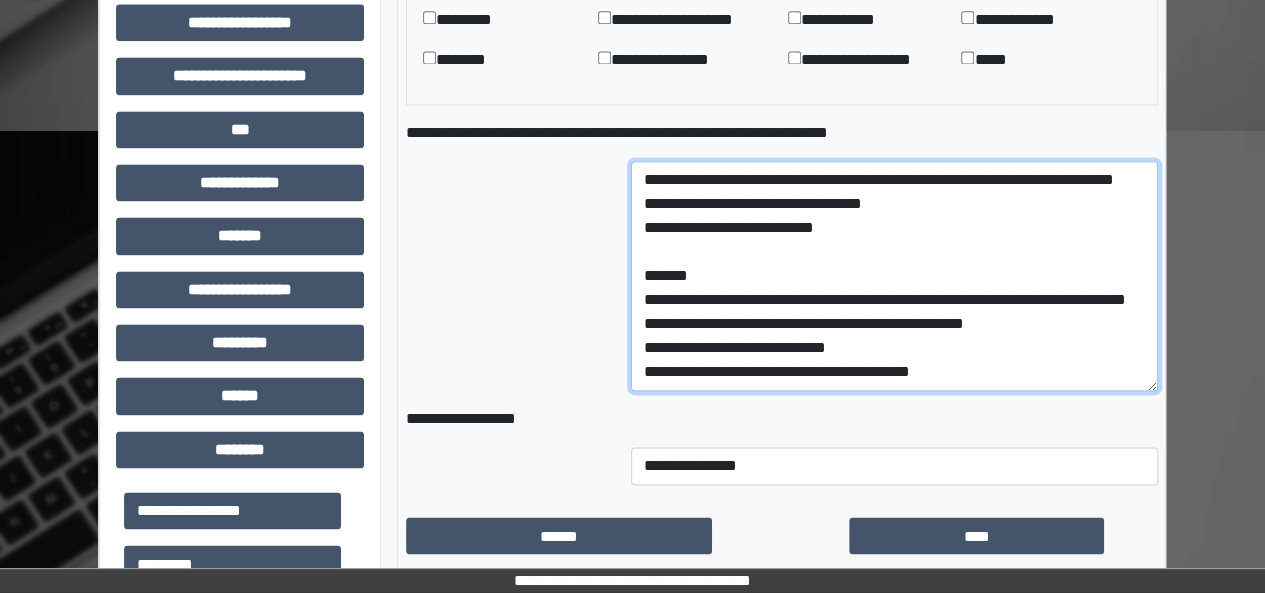 scroll, scrollTop: 383, scrollLeft: 0, axis: vertical 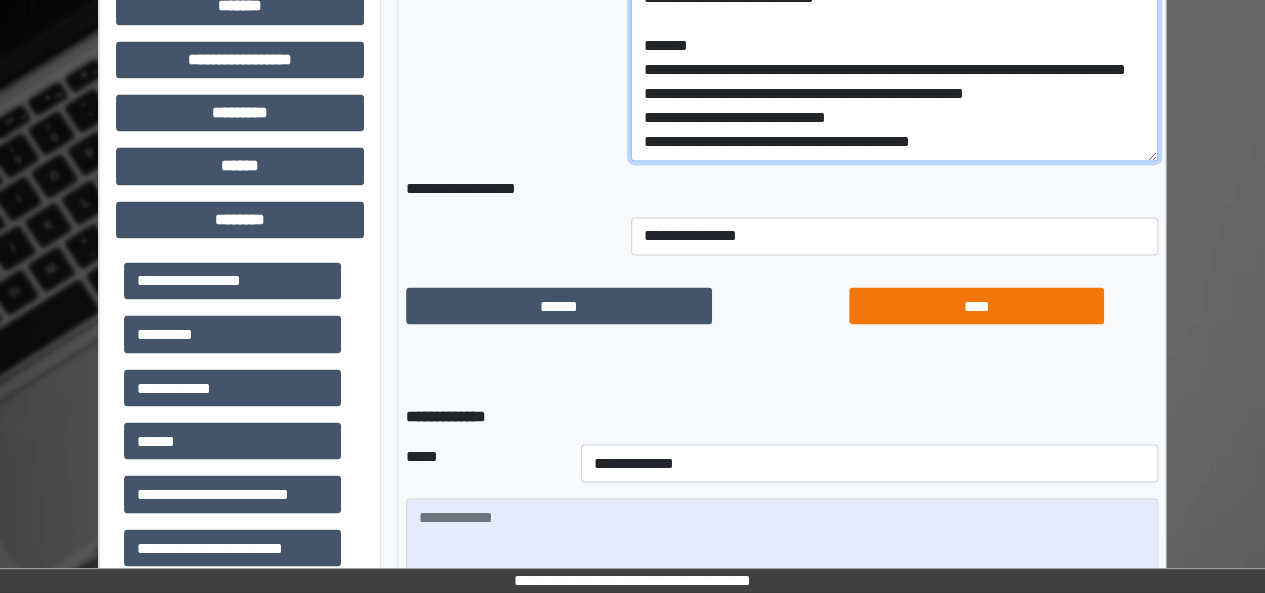 type on "**********" 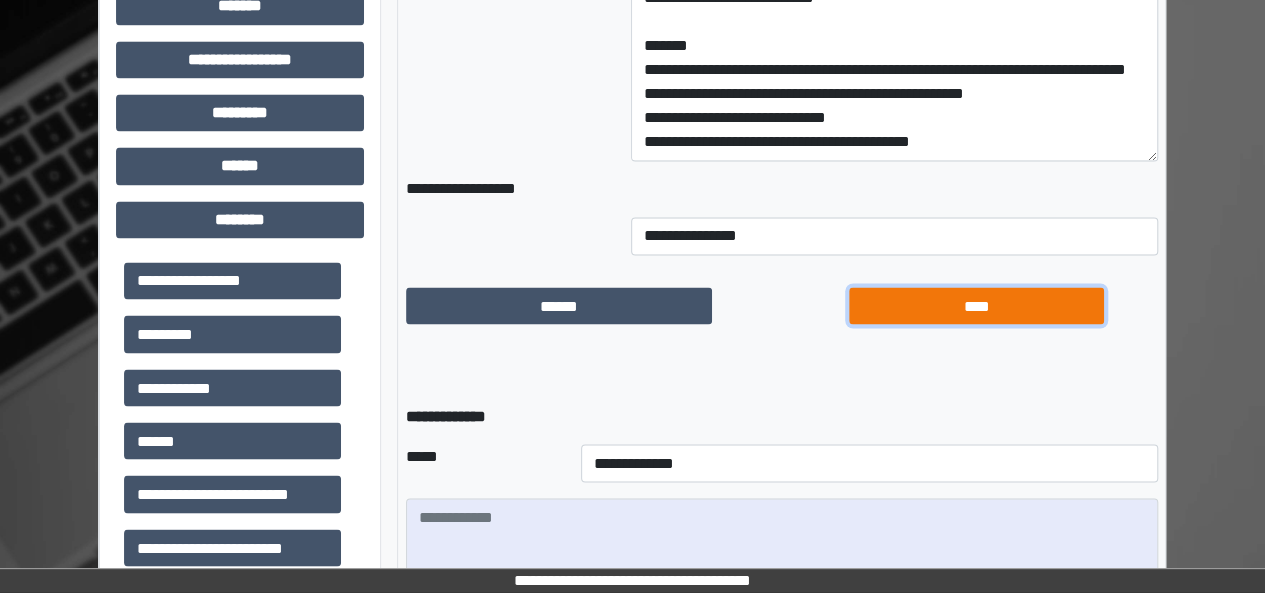 click on "****" at bounding box center (976, 305) 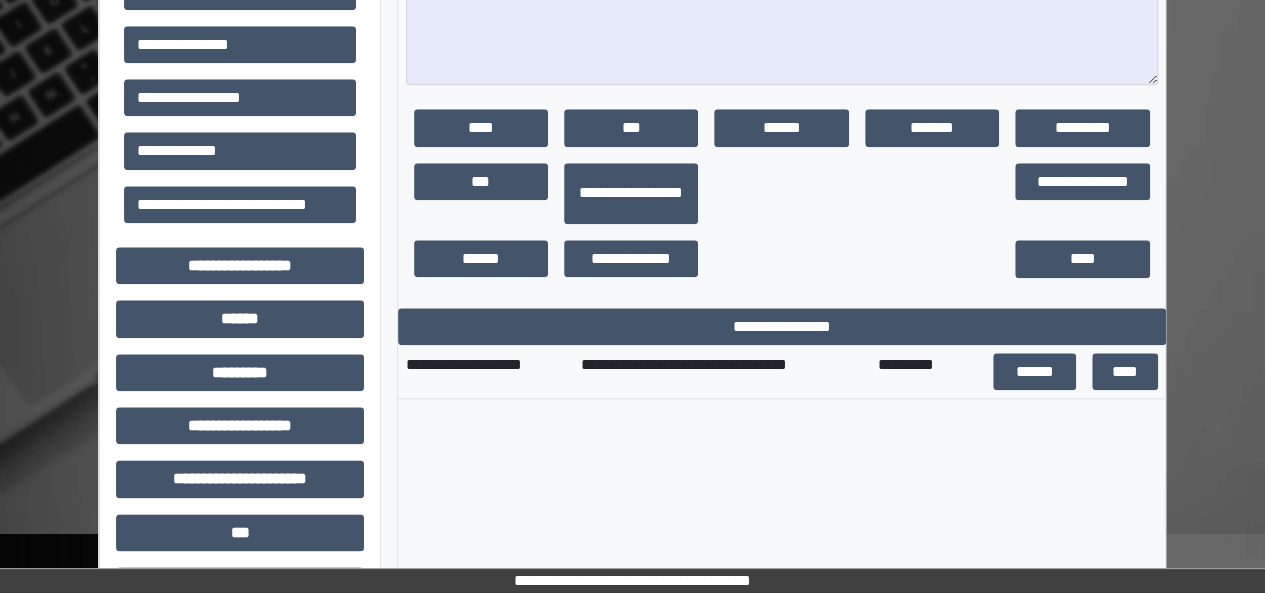 scroll, scrollTop: 593, scrollLeft: 0, axis: vertical 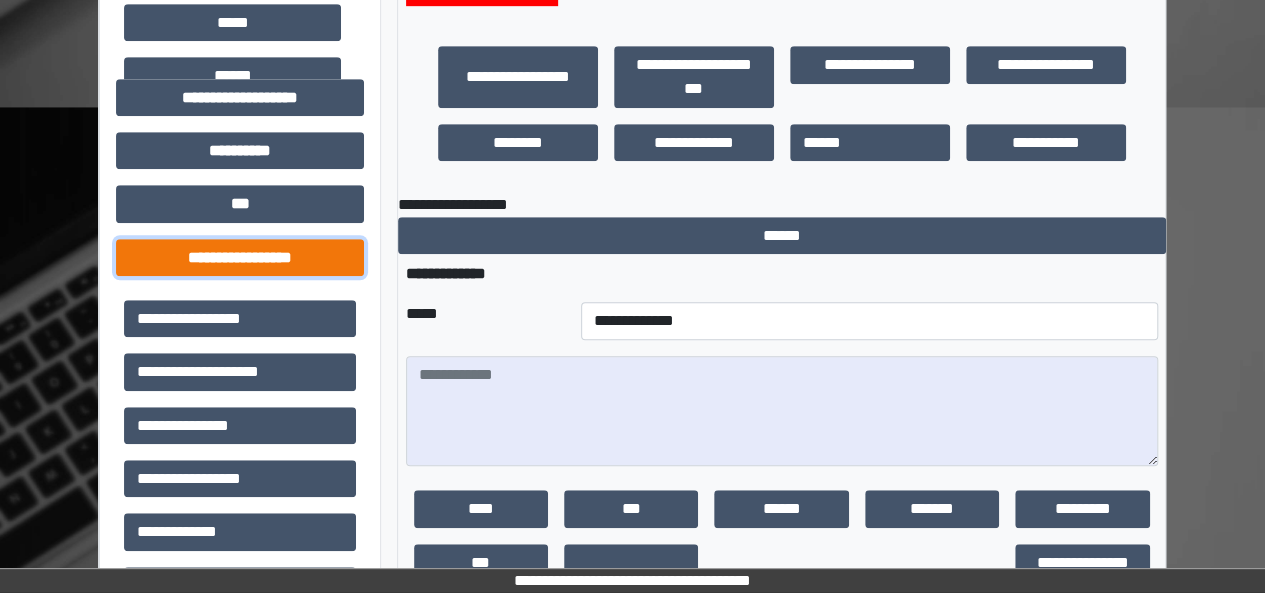 click on "**********" at bounding box center [240, 257] 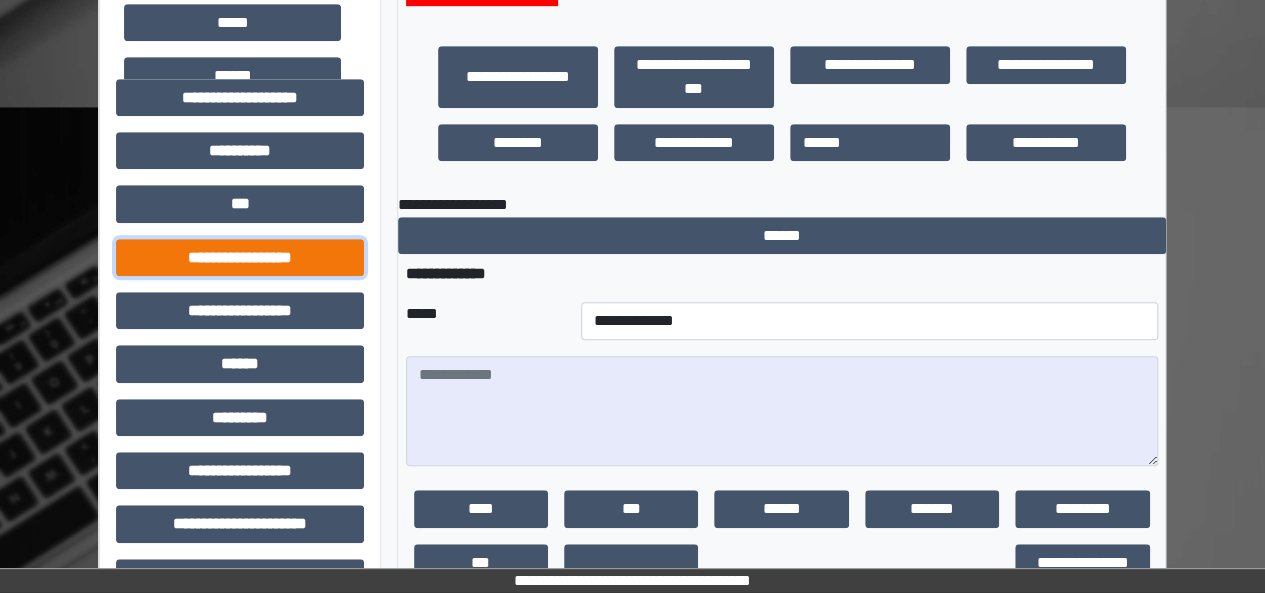 click on "**********" at bounding box center (240, 257) 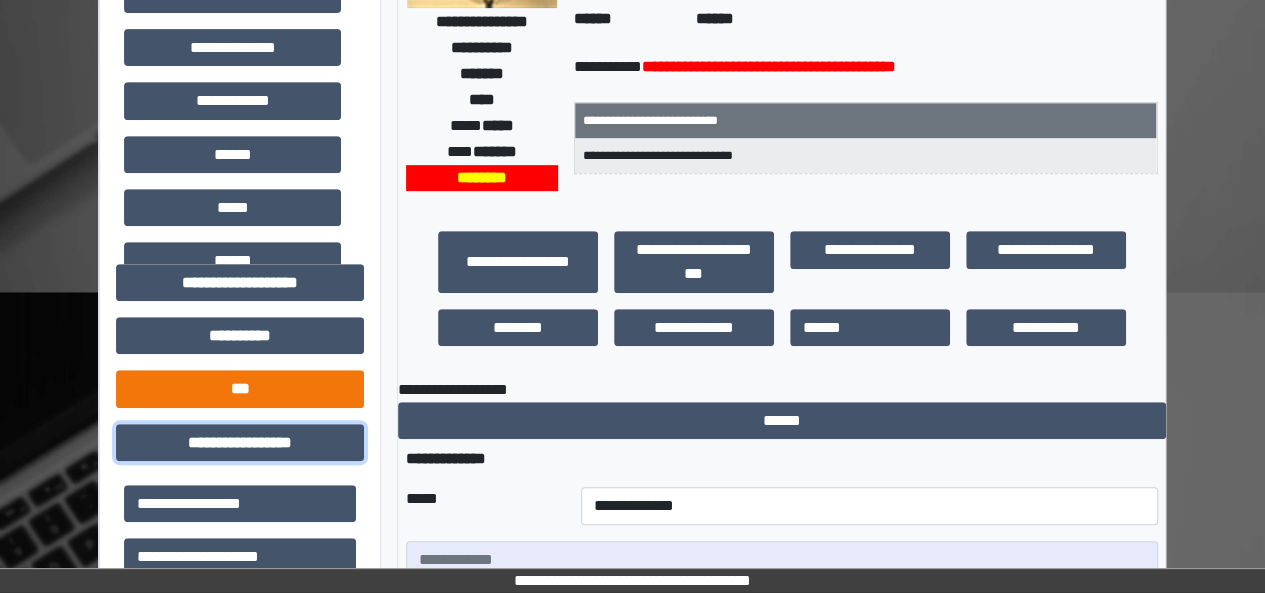 scroll, scrollTop: 409, scrollLeft: 0, axis: vertical 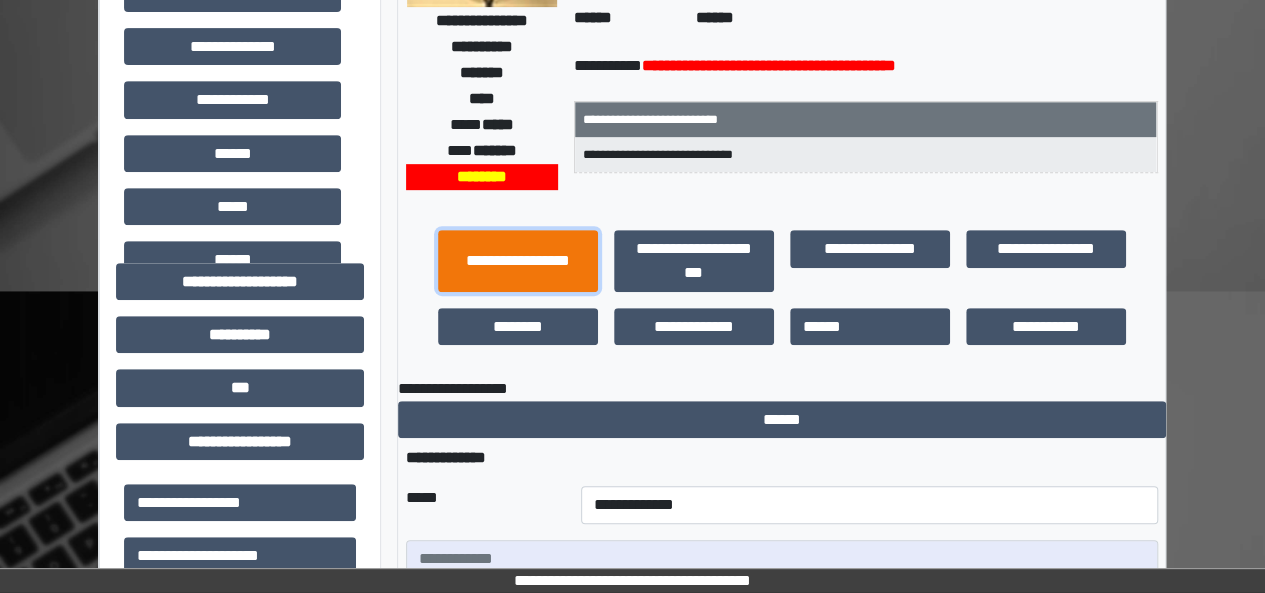 click on "**********" at bounding box center (518, 260) 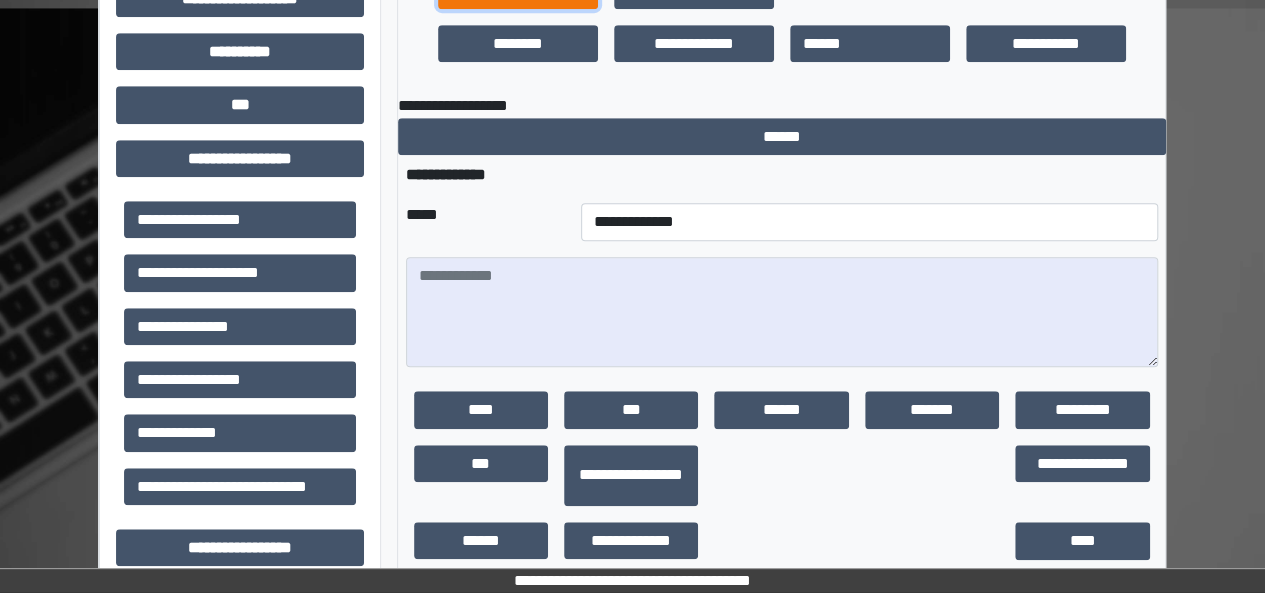 scroll, scrollTop: 728, scrollLeft: 0, axis: vertical 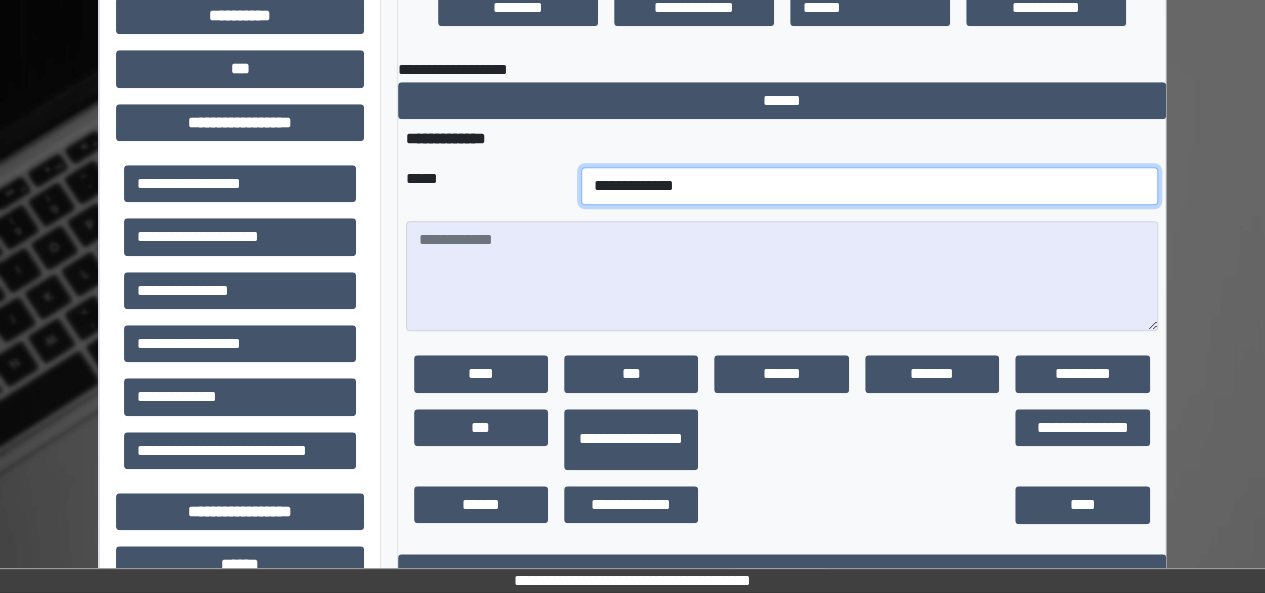 click on "**********" at bounding box center [869, 186] 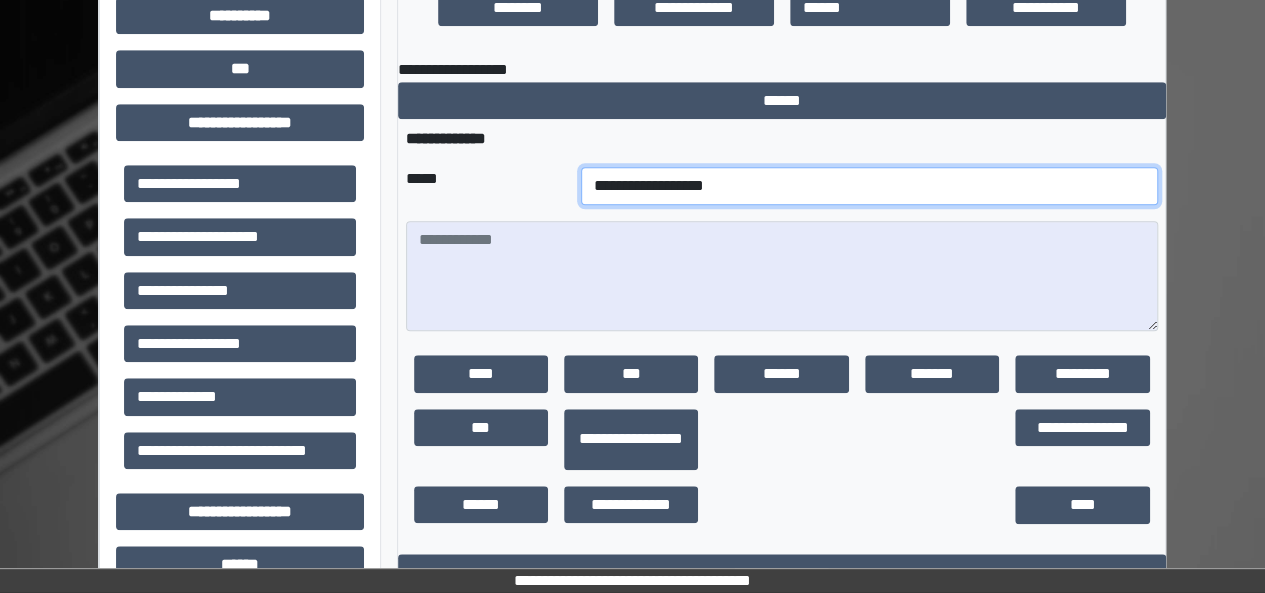 click on "**********" at bounding box center [869, 186] 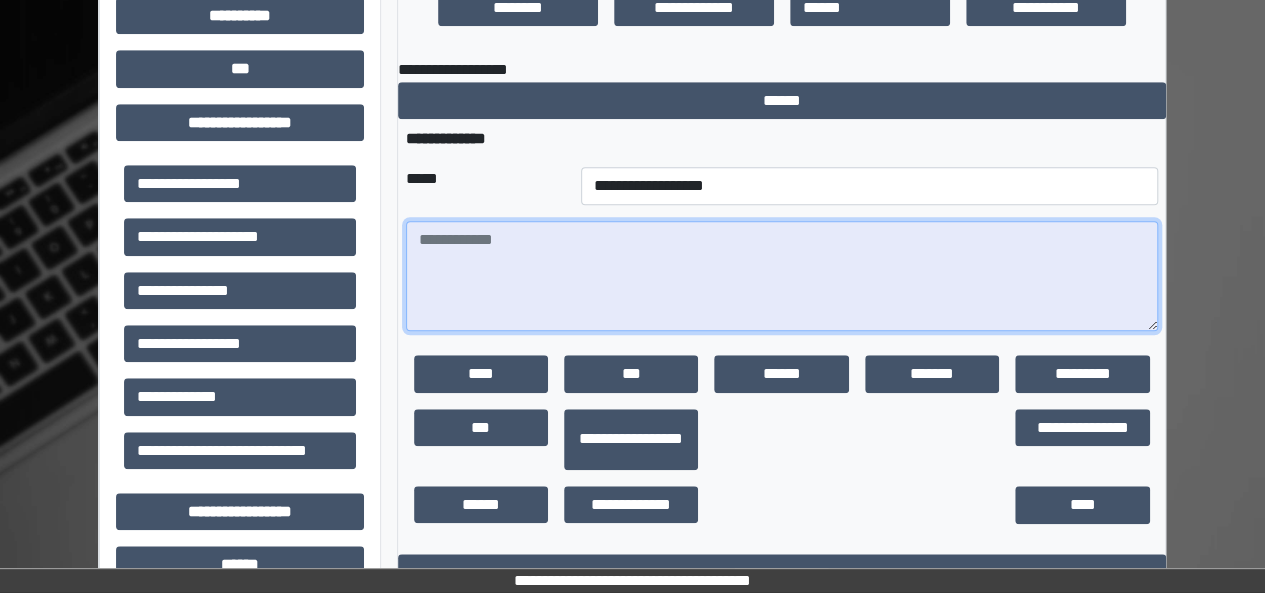 click at bounding box center (782, 276) 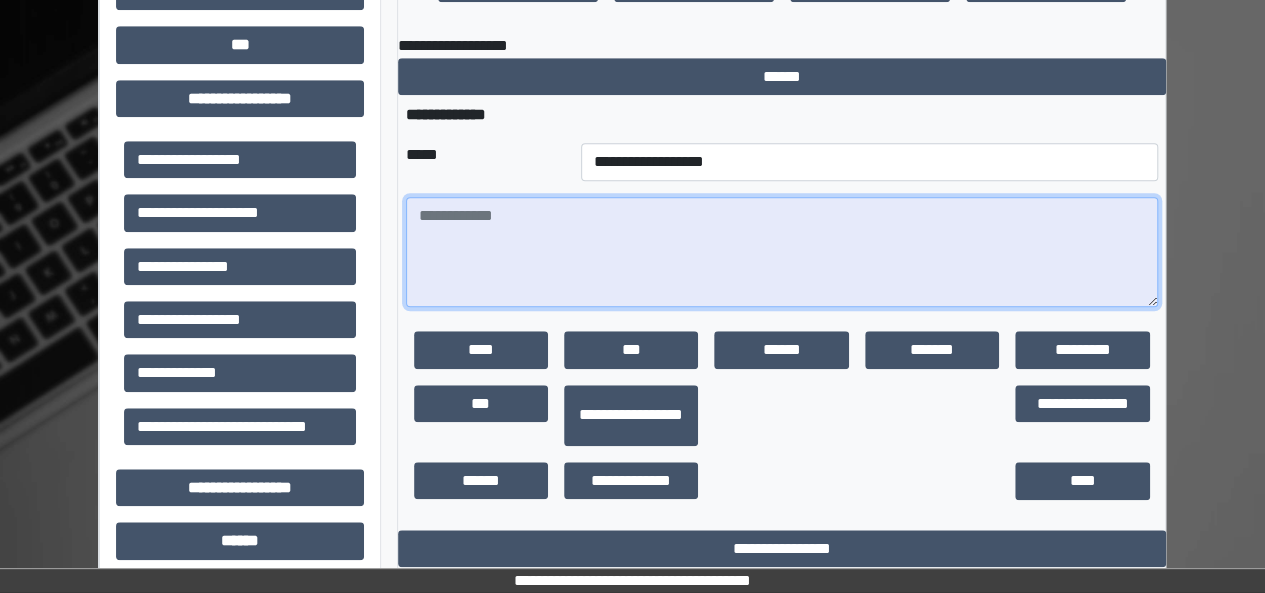 scroll, scrollTop: 754, scrollLeft: 0, axis: vertical 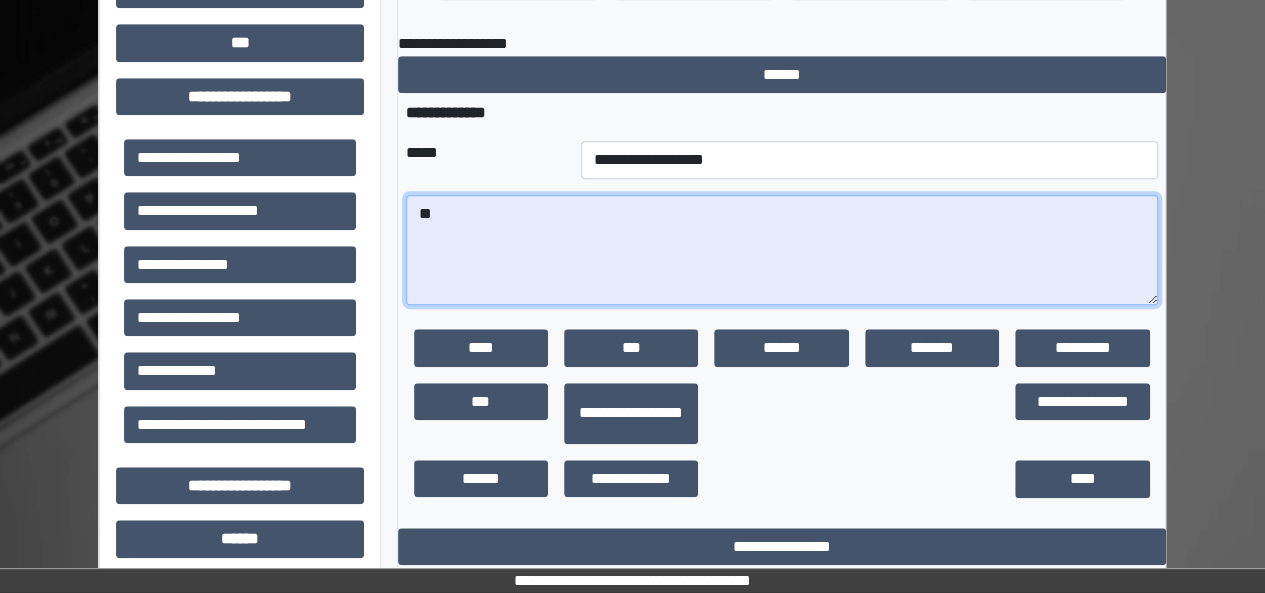 type on "*" 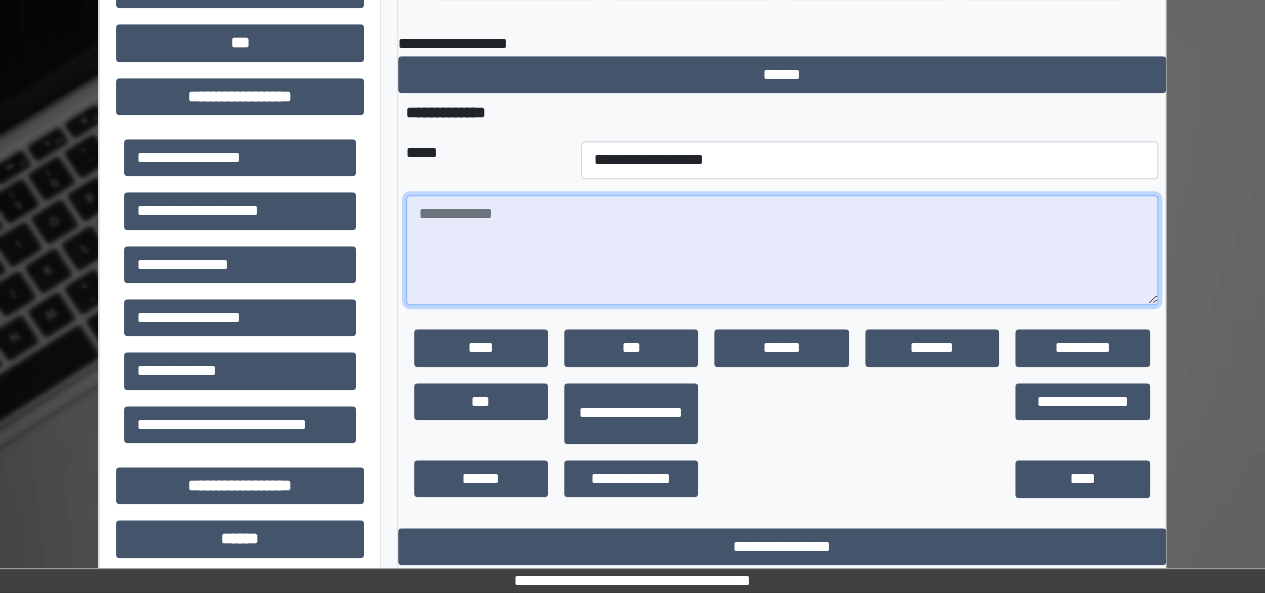 type on "*" 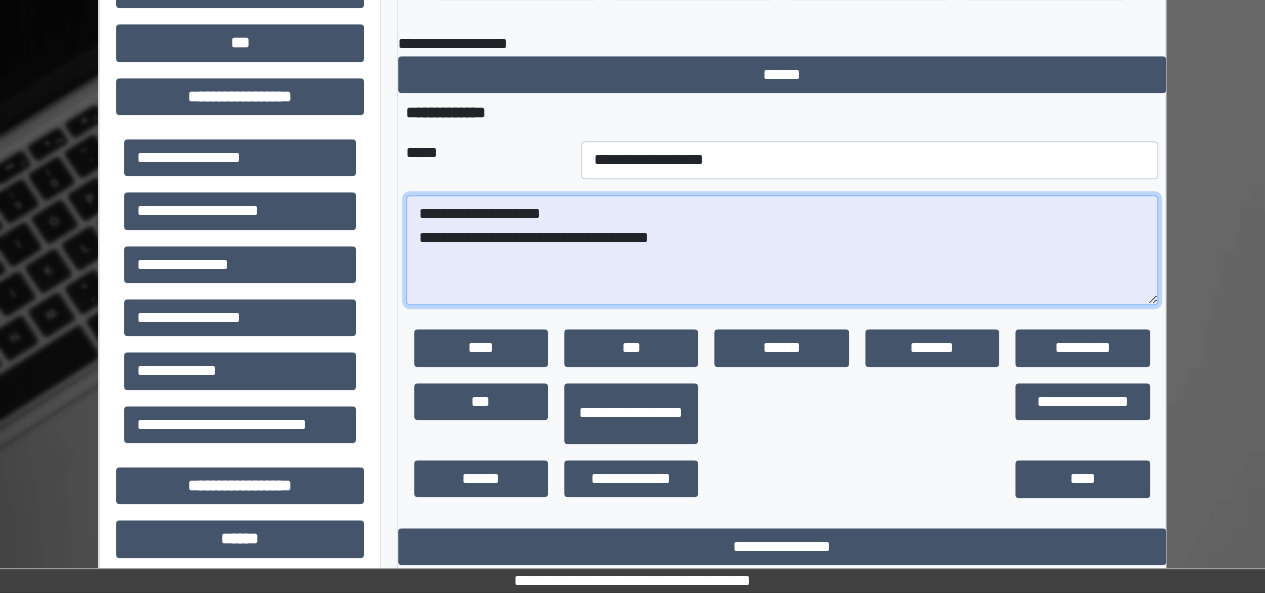 click on "**********" at bounding box center (782, 250) 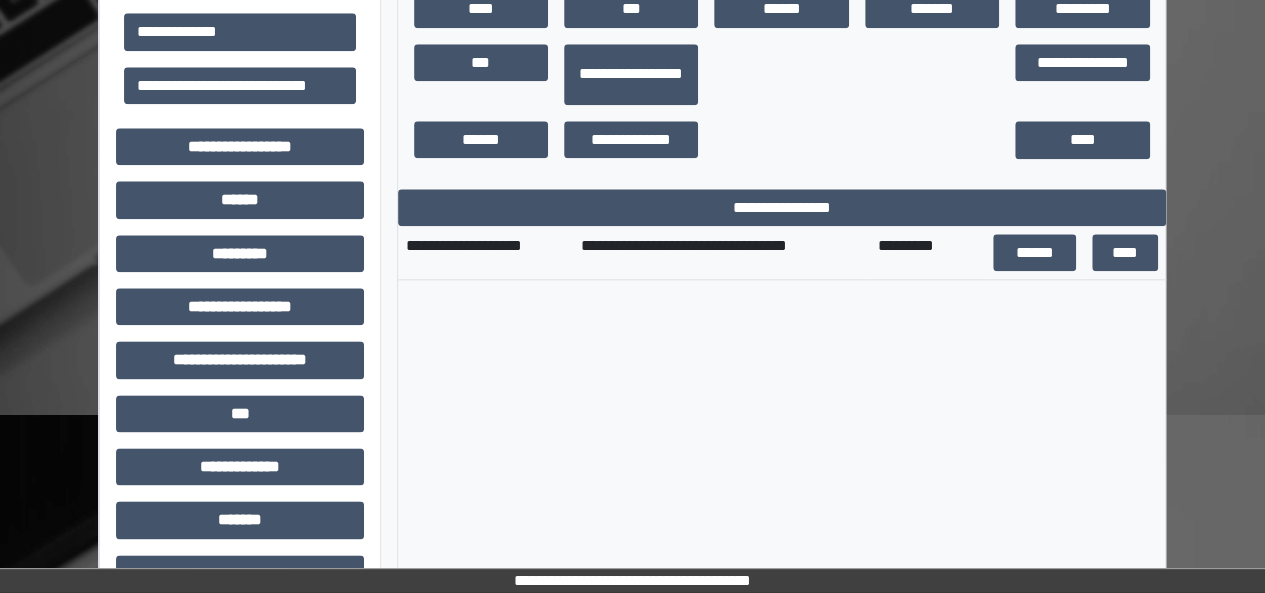 scroll, scrollTop: 1090, scrollLeft: 0, axis: vertical 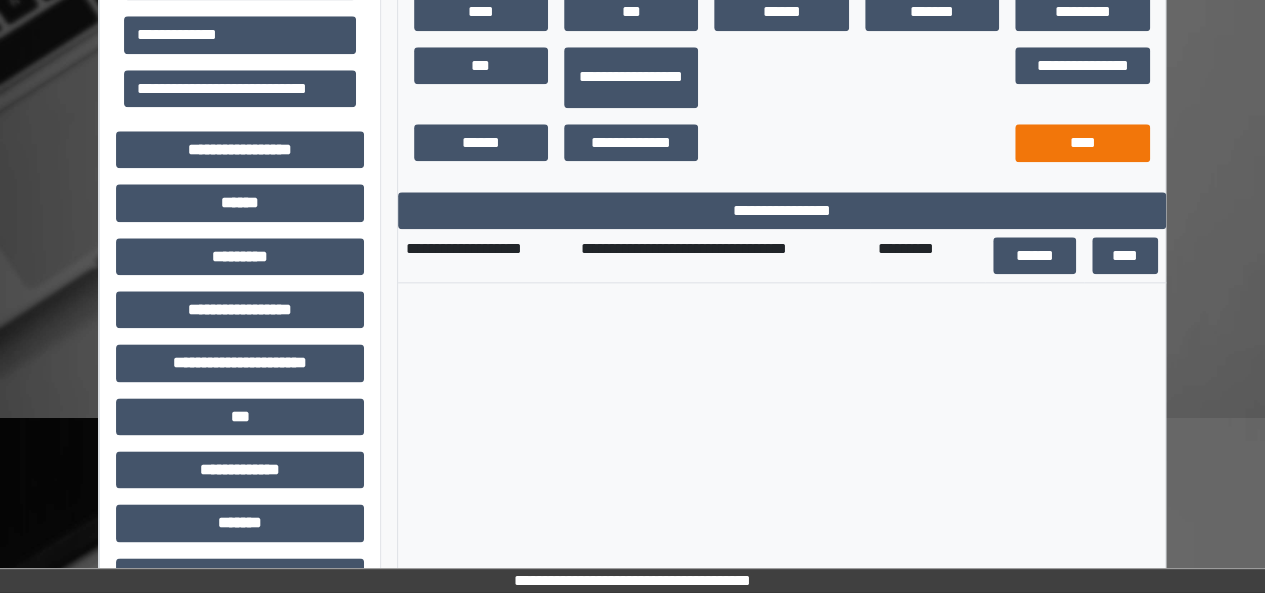 type on "**********" 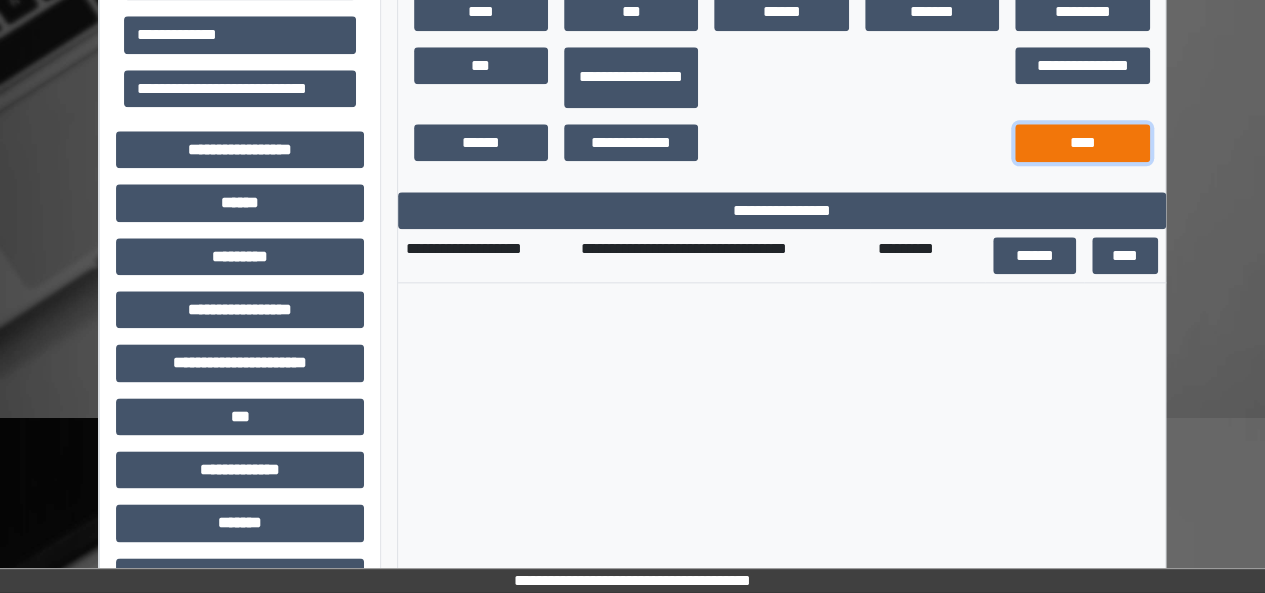 click on "****" at bounding box center (1082, 143) 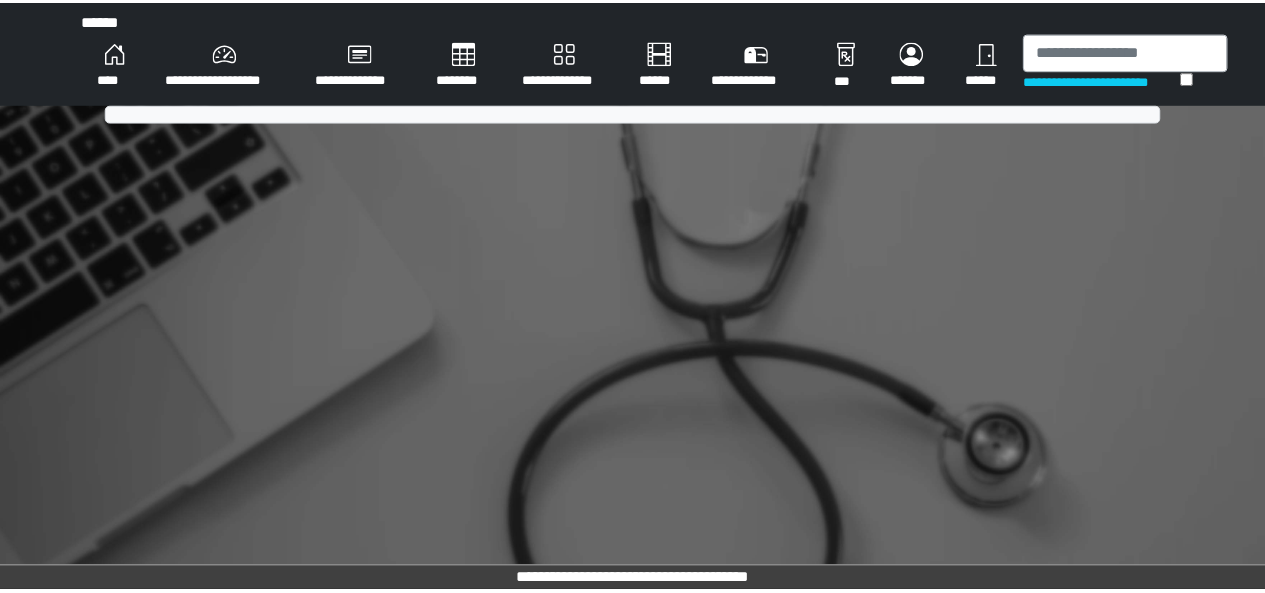 scroll, scrollTop: 0, scrollLeft: 0, axis: both 